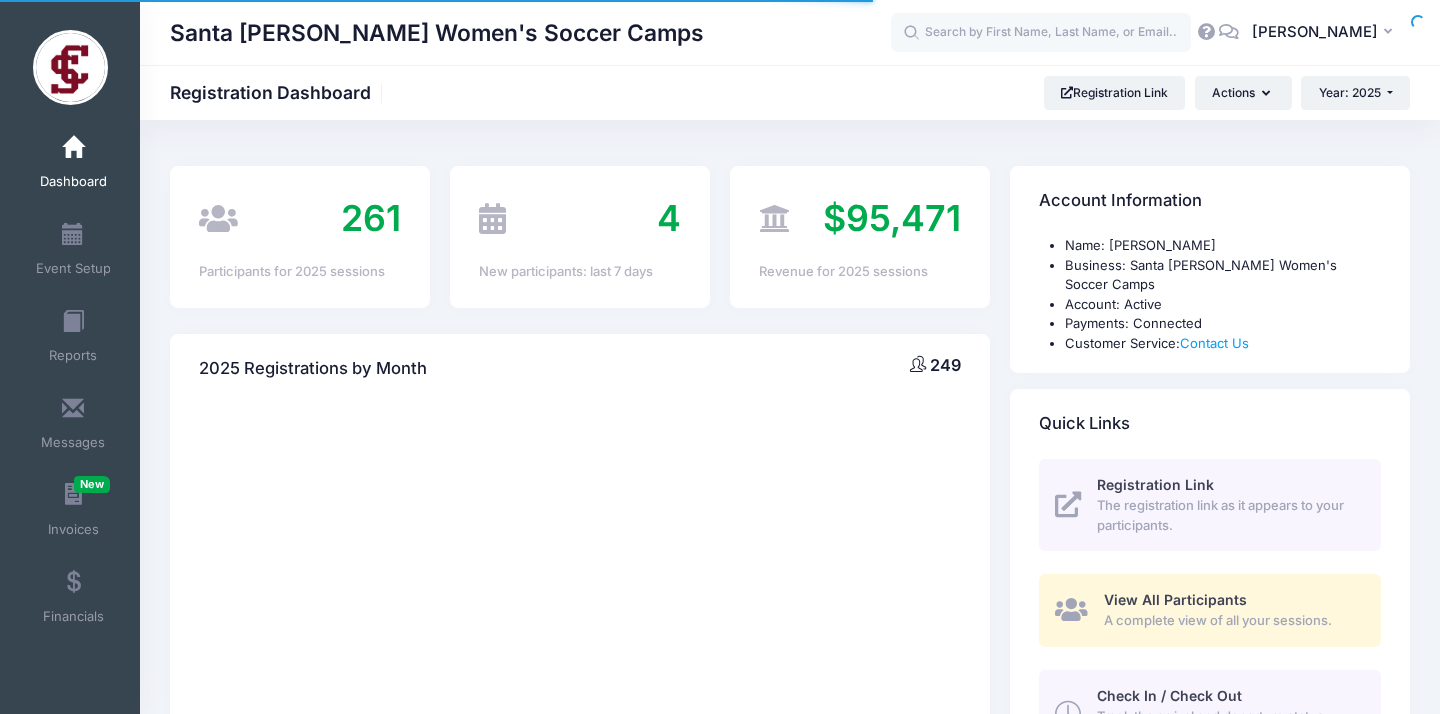 select 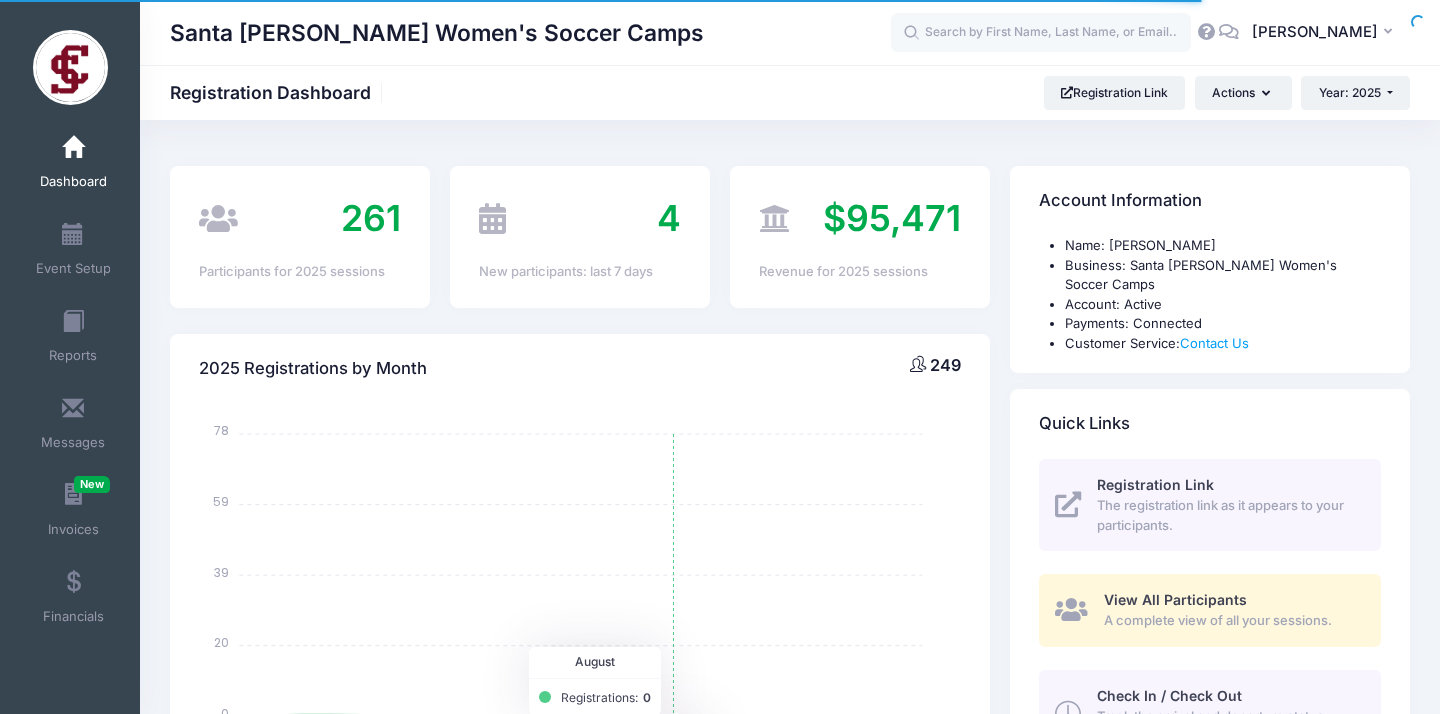 scroll, scrollTop: 0, scrollLeft: 0, axis: both 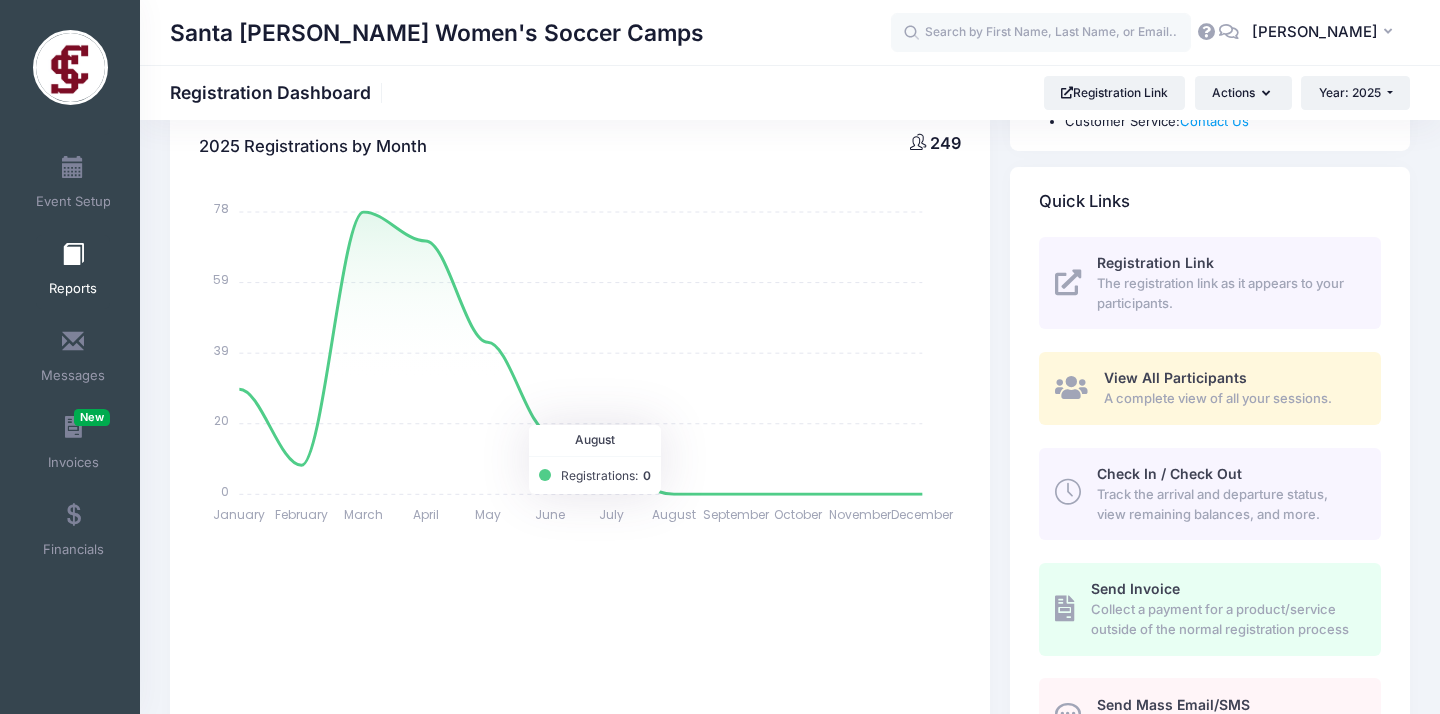 click at bounding box center (73, 255) 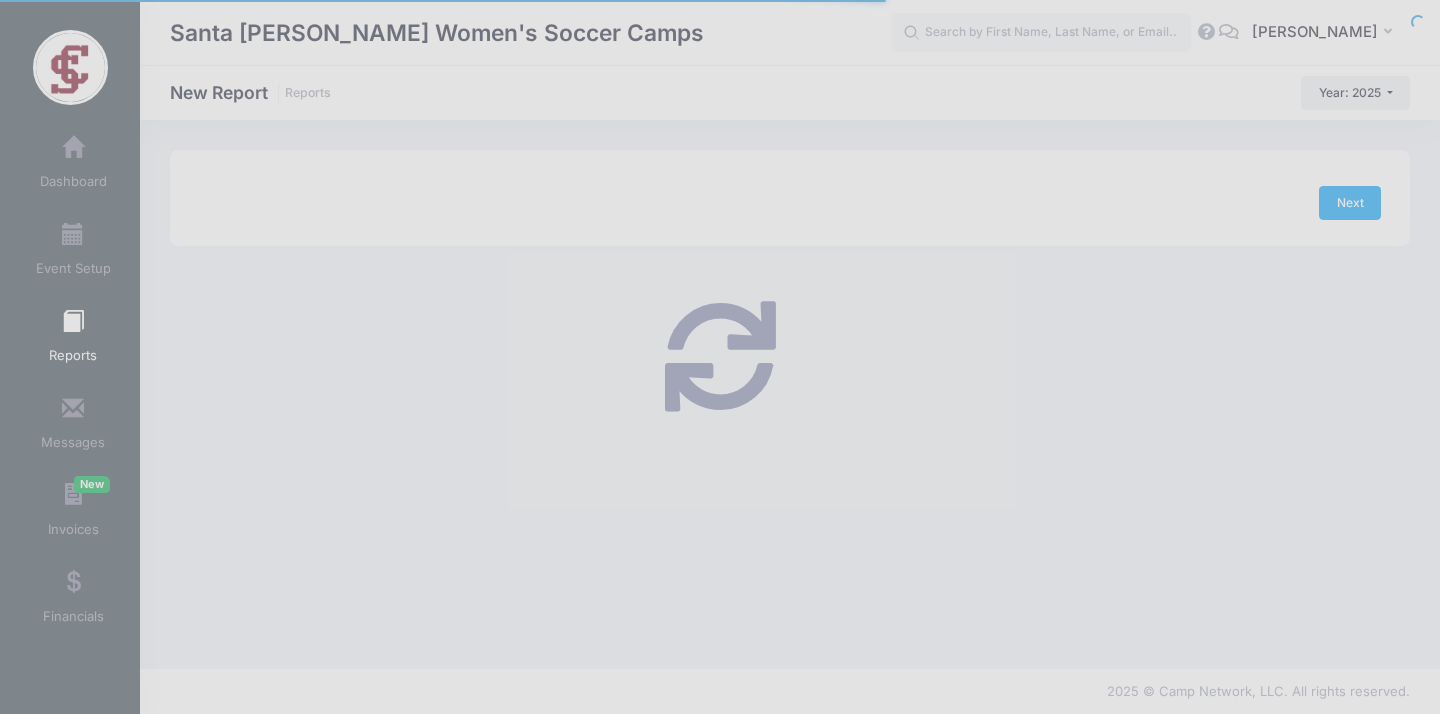 scroll, scrollTop: 0, scrollLeft: 0, axis: both 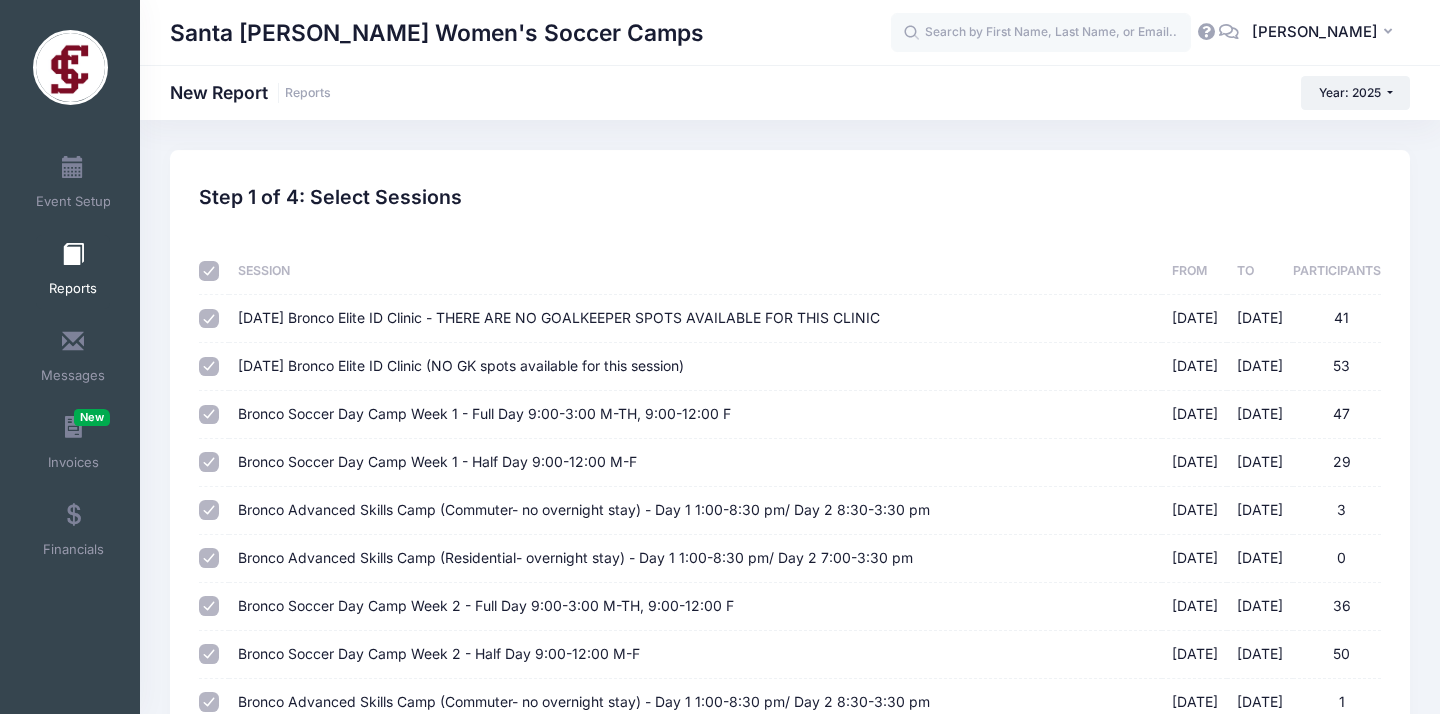 click at bounding box center [209, 271] 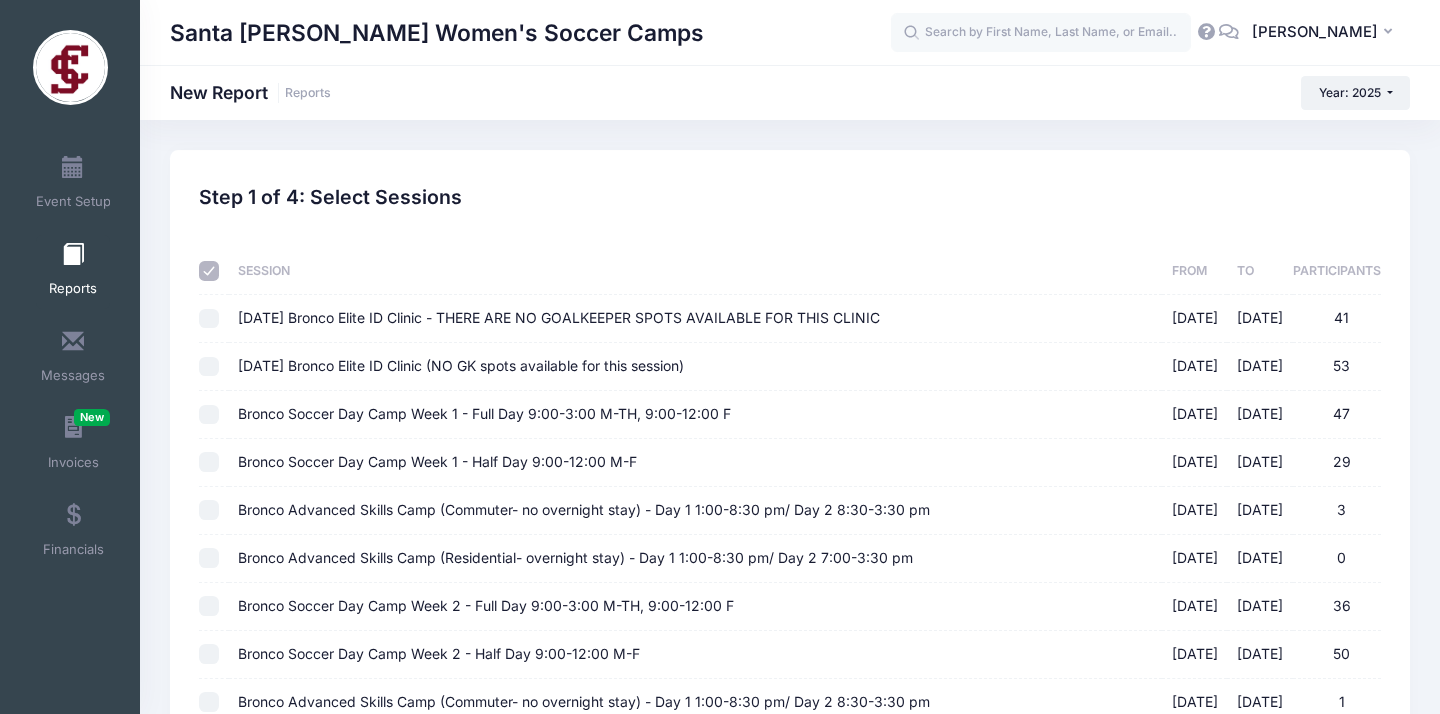 checkbox on "false" 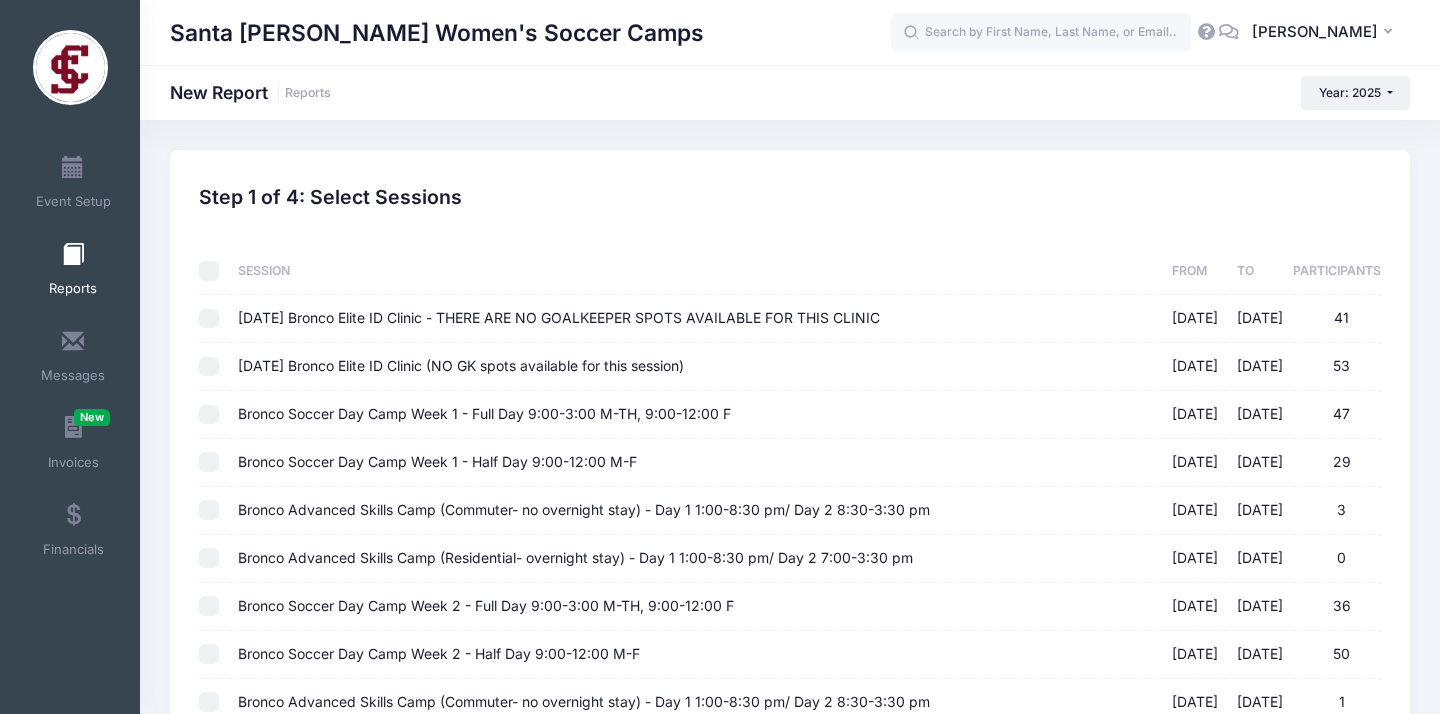 checkbox on "false" 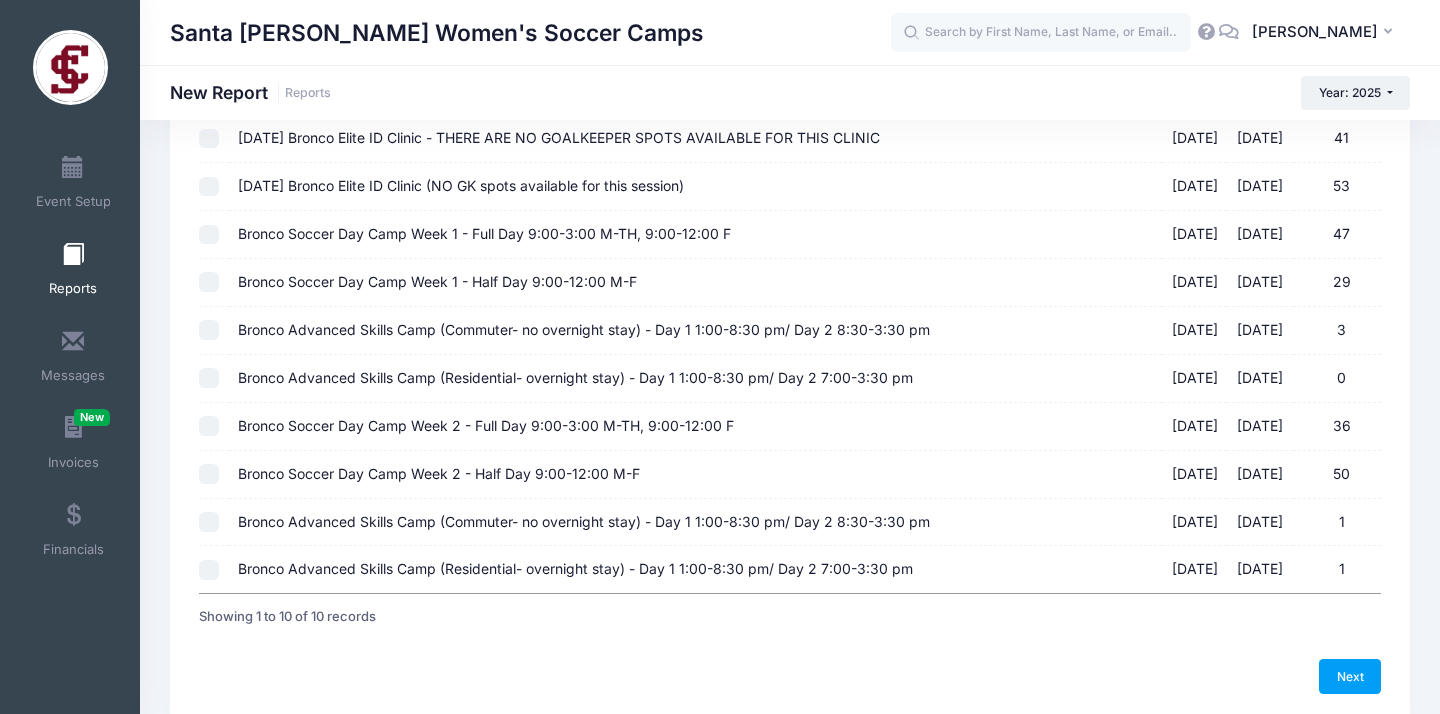 scroll, scrollTop: 184, scrollLeft: 0, axis: vertical 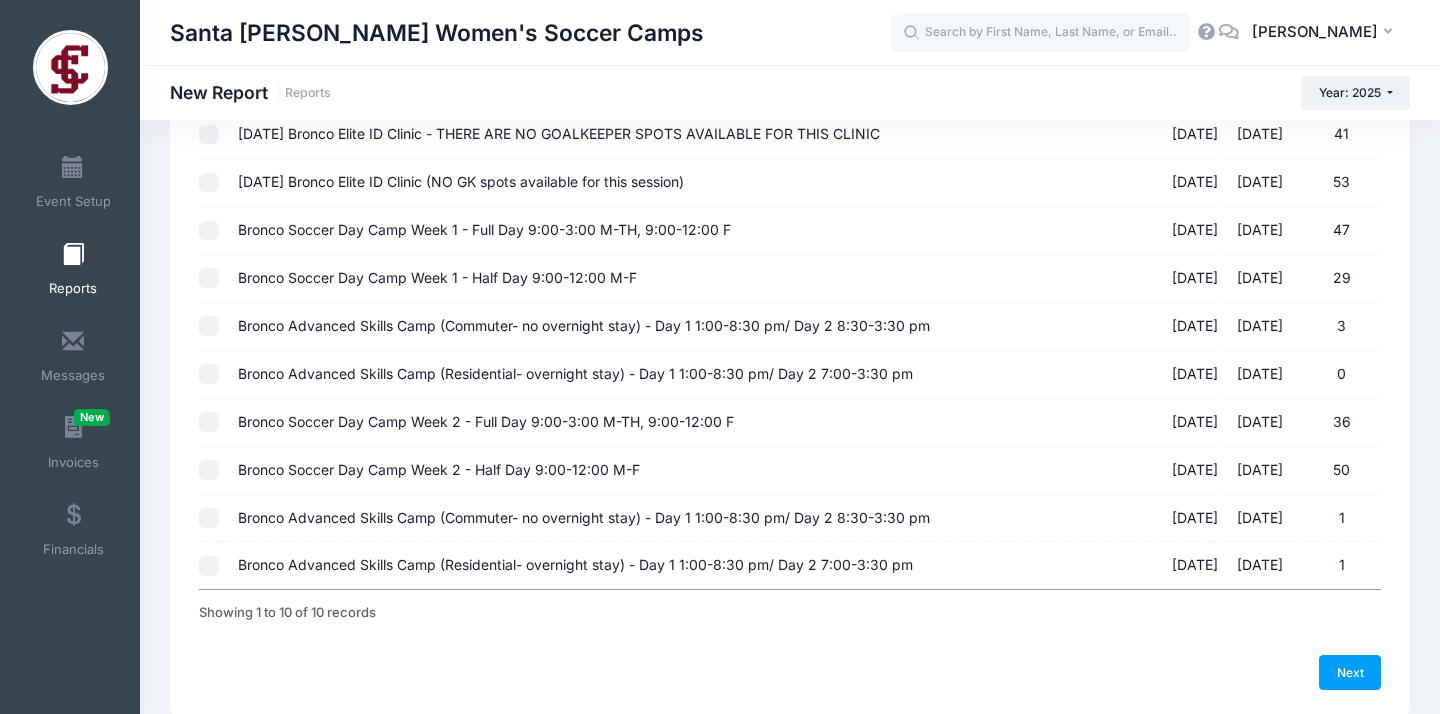 click on "Bronco Soccer Day Camp Week 2 - Full Day 9:00-3:00 M-TH, 9:00-12:00 F 07/14/2025 - 07/18/2025  36" at bounding box center [209, 422] 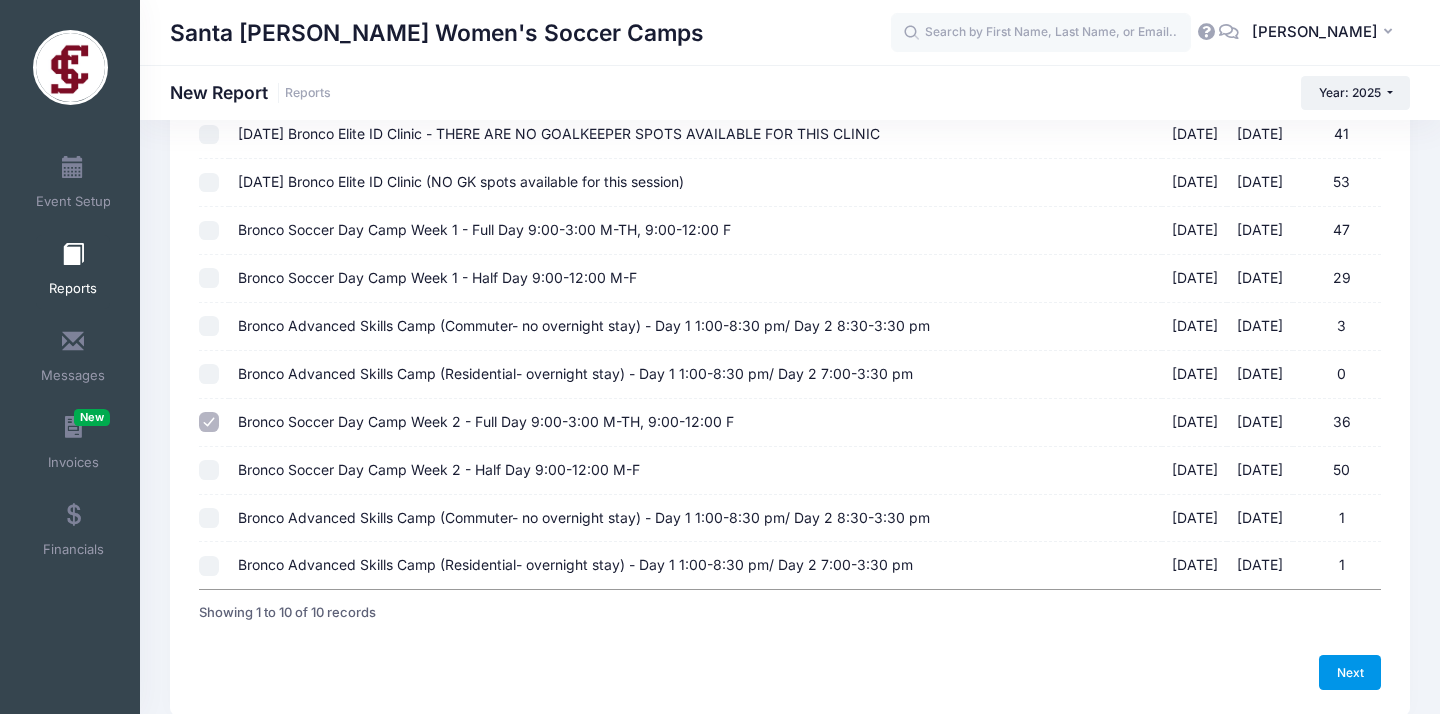 click on "Next" at bounding box center (1350, 672) 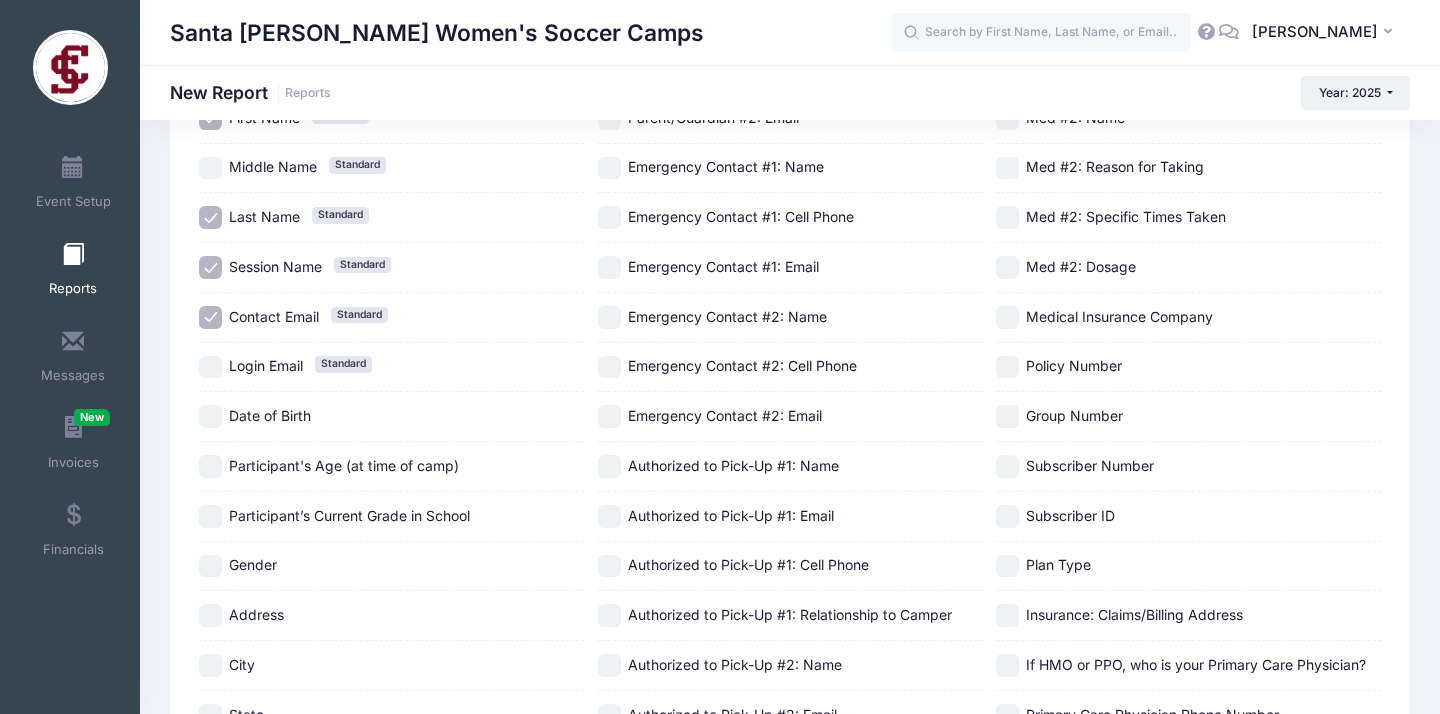 scroll, scrollTop: 0, scrollLeft: 0, axis: both 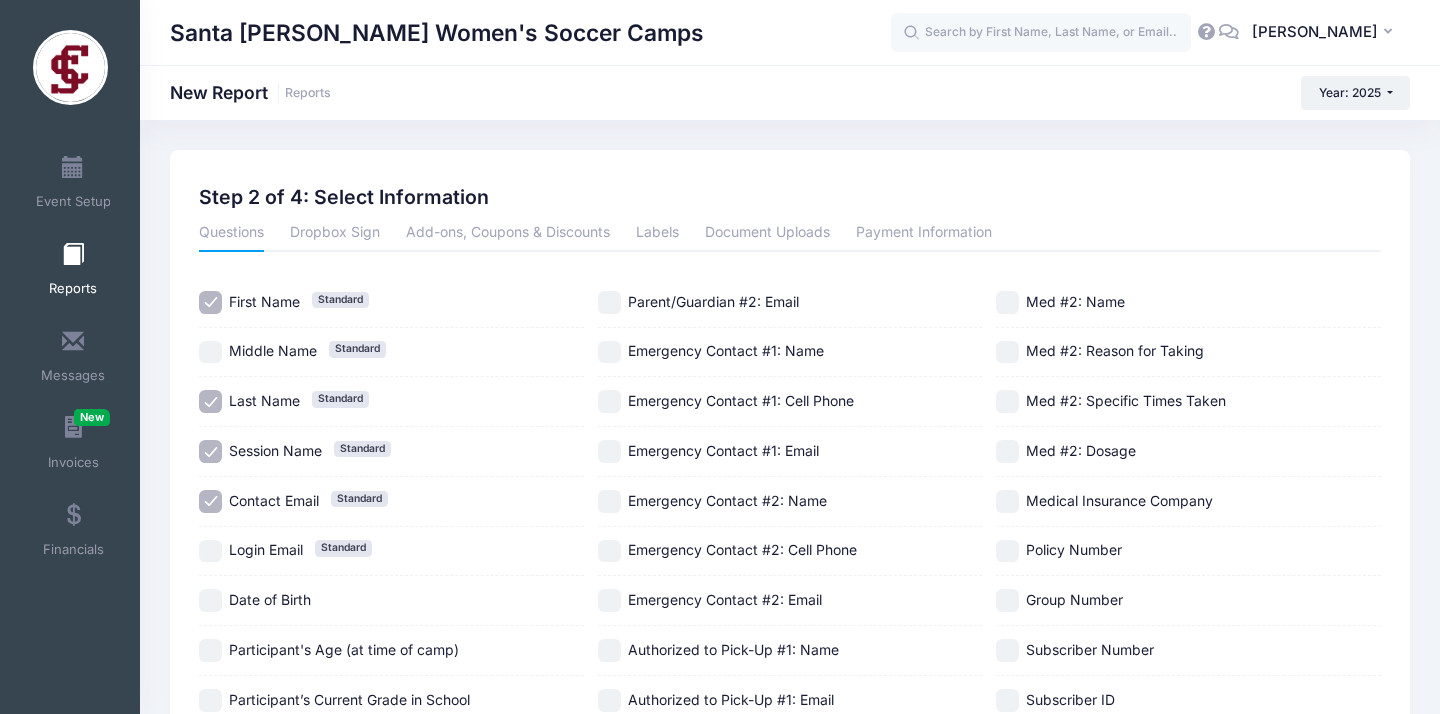 click on "Contact Email Standard" at bounding box center (210, 501) 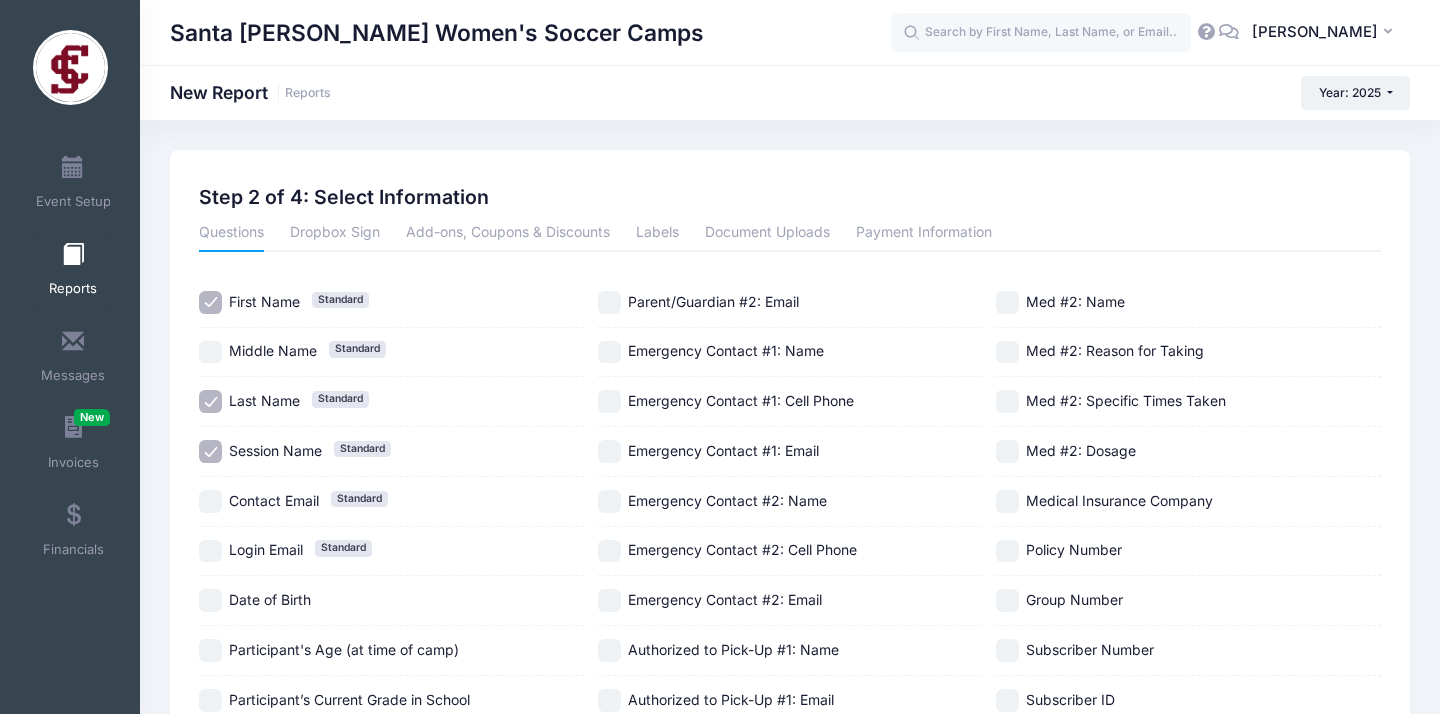 click on "Session Name Standard" at bounding box center [210, 451] 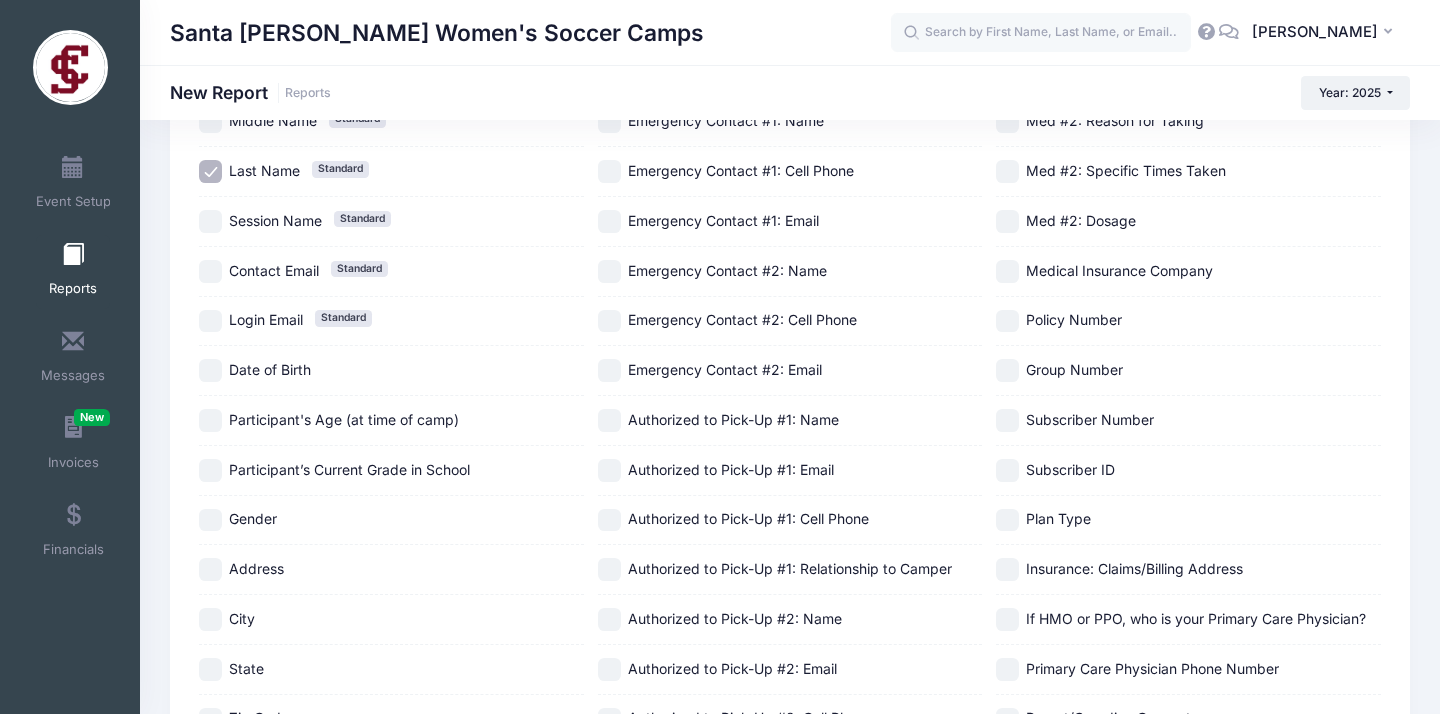 scroll, scrollTop: 229, scrollLeft: 0, axis: vertical 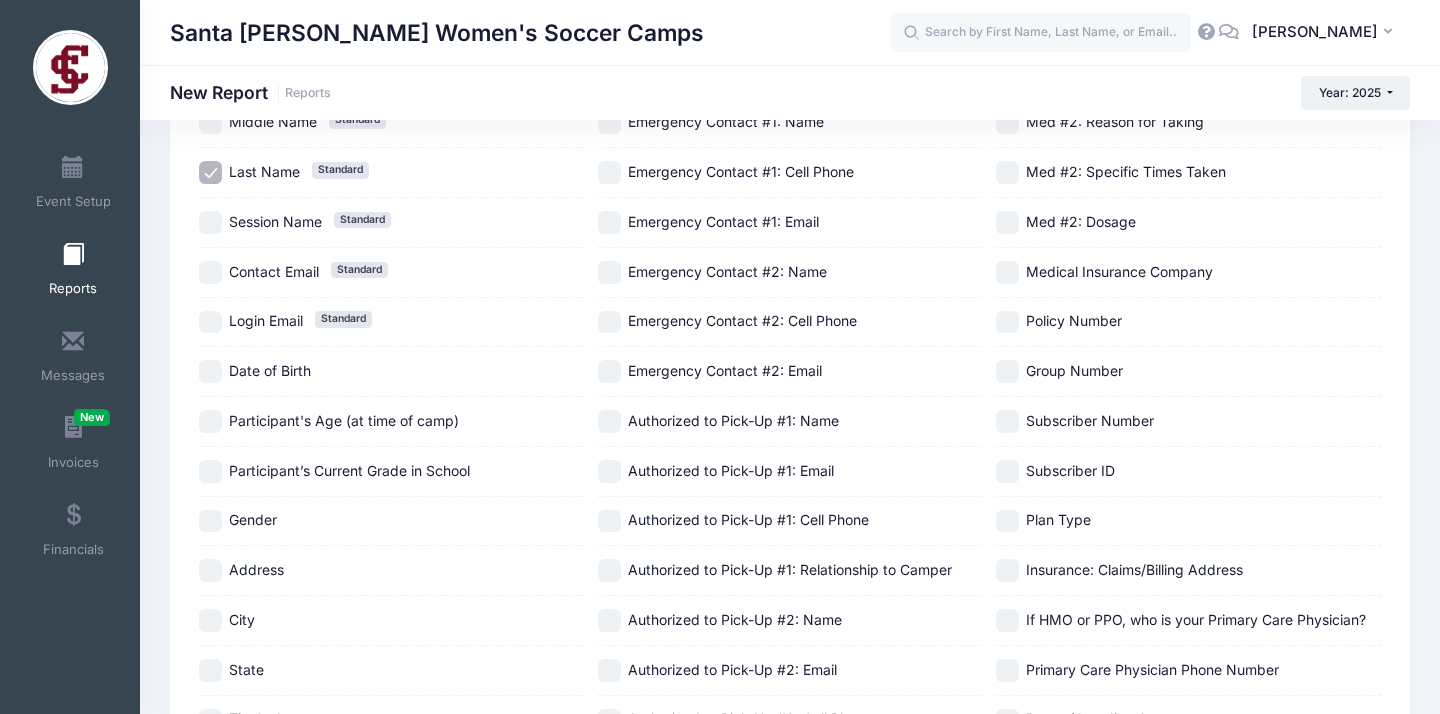 click on "Date of Birth" at bounding box center [210, 371] 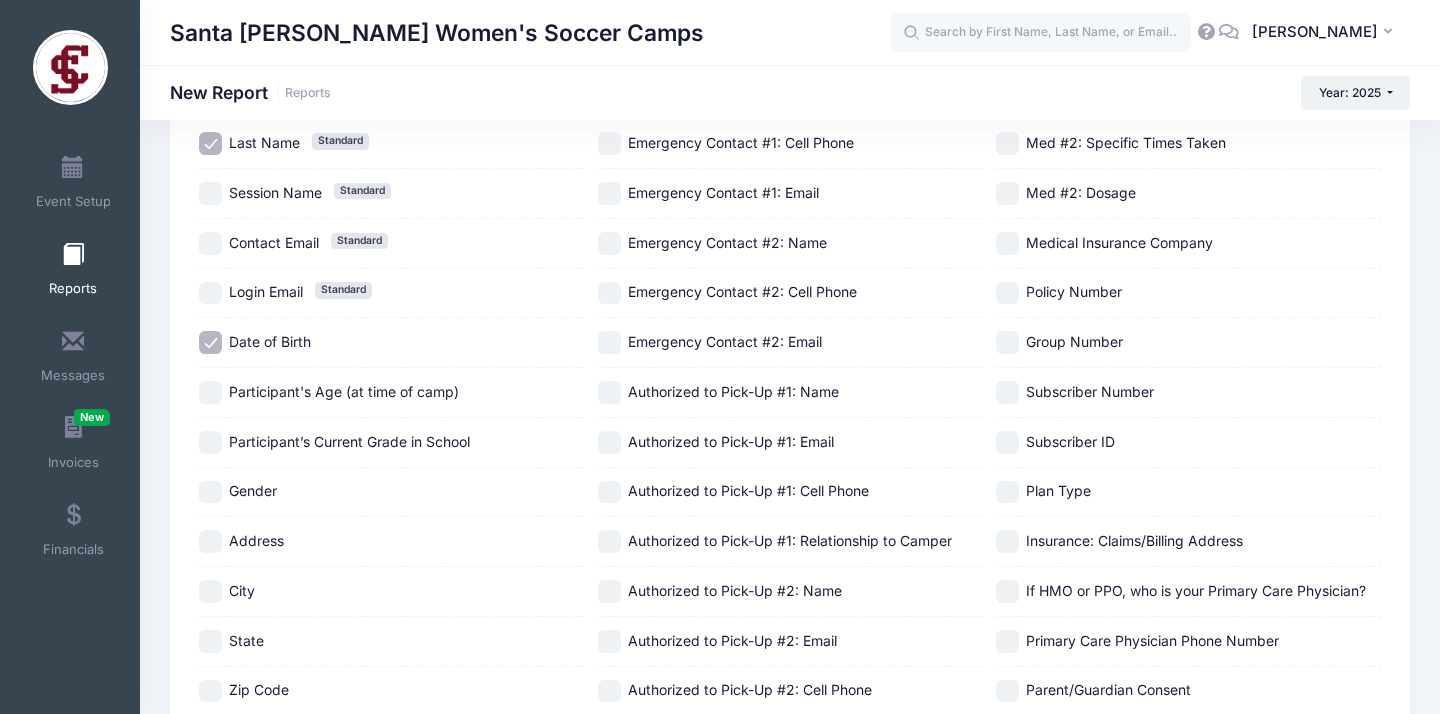 scroll, scrollTop: 261, scrollLeft: 0, axis: vertical 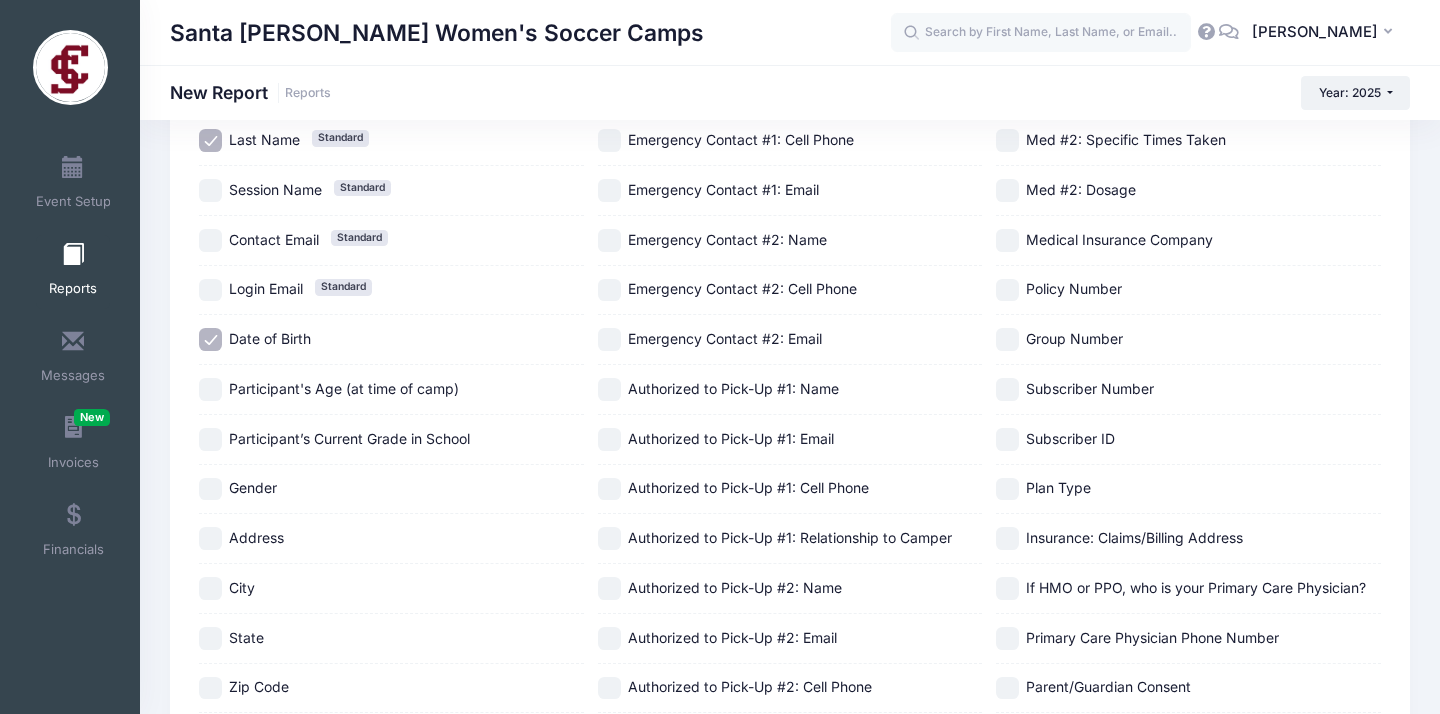click on "Participant's Age (at time of camp)" at bounding box center [210, 389] 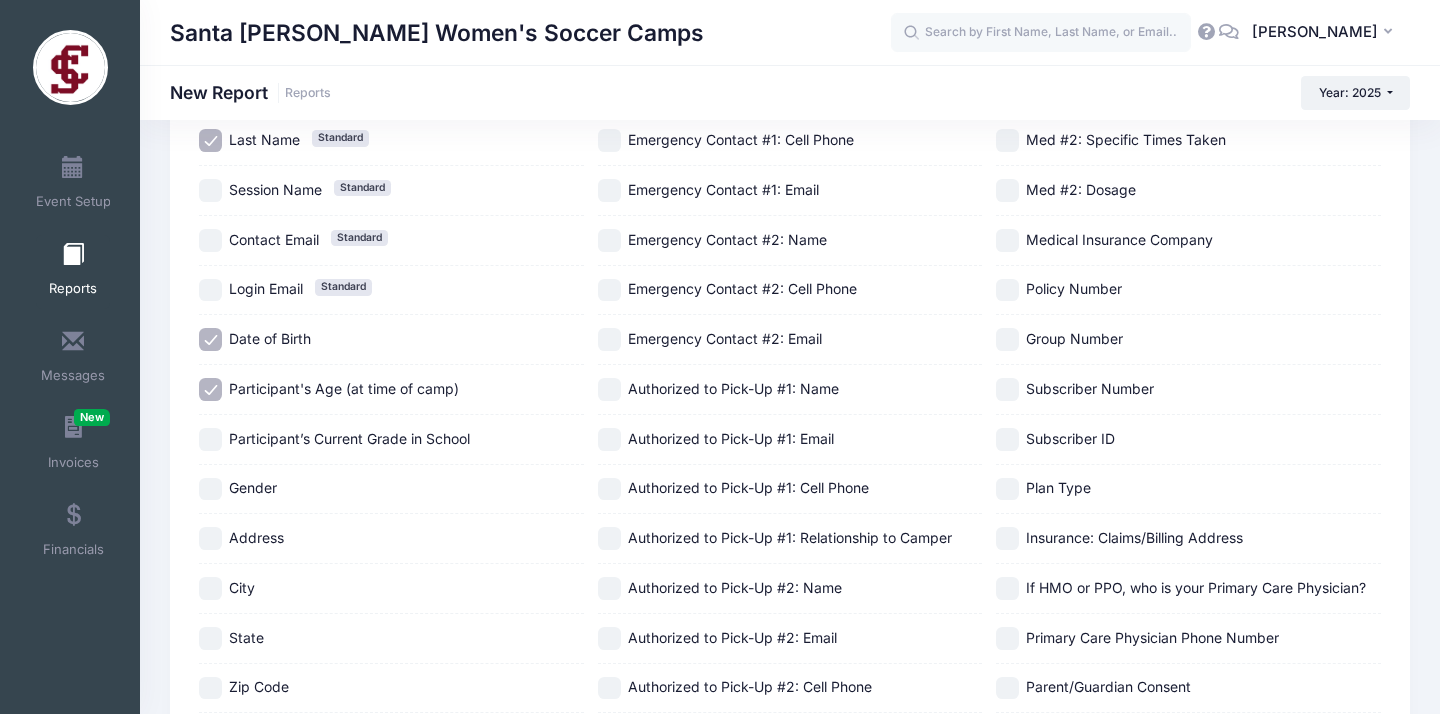 click on "Participant’s Current Grade in School" at bounding box center (210, 439) 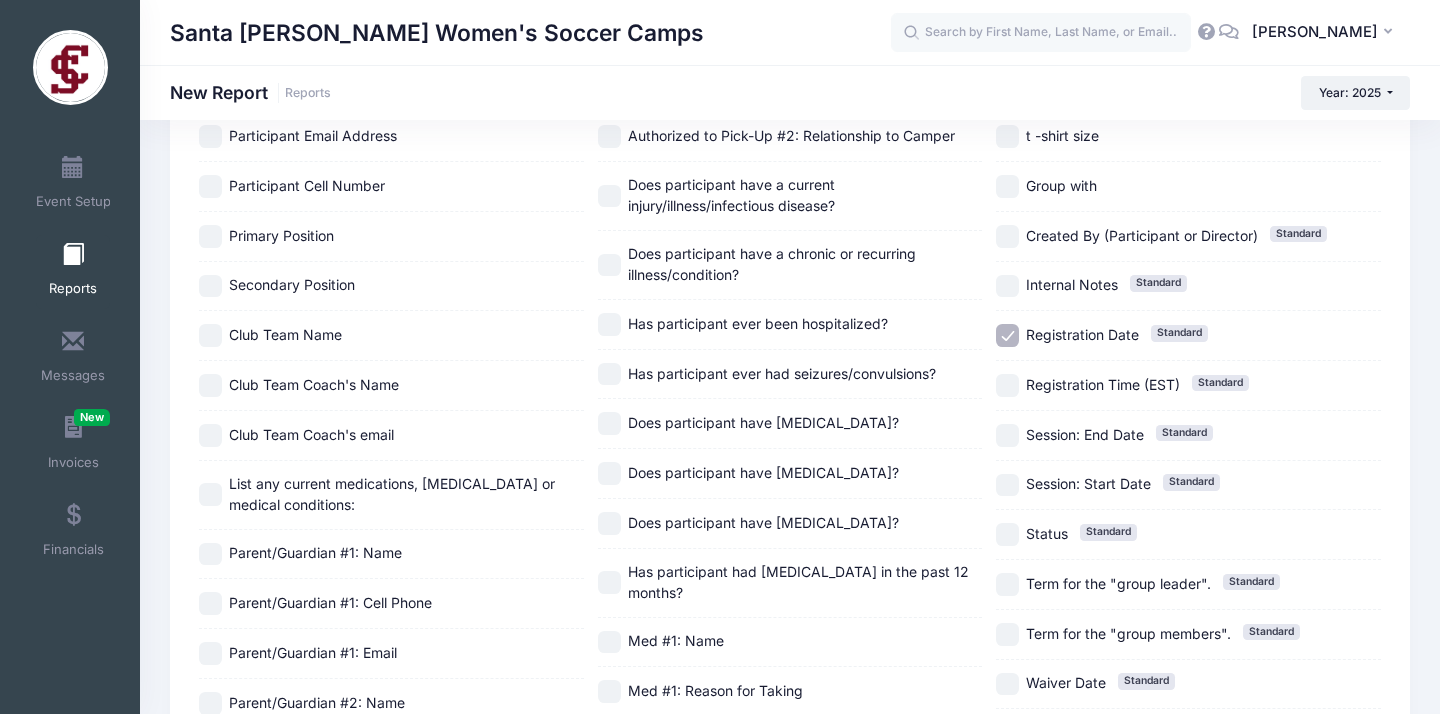 scroll, scrollTop: 863, scrollLeft: 0, axis: vertical 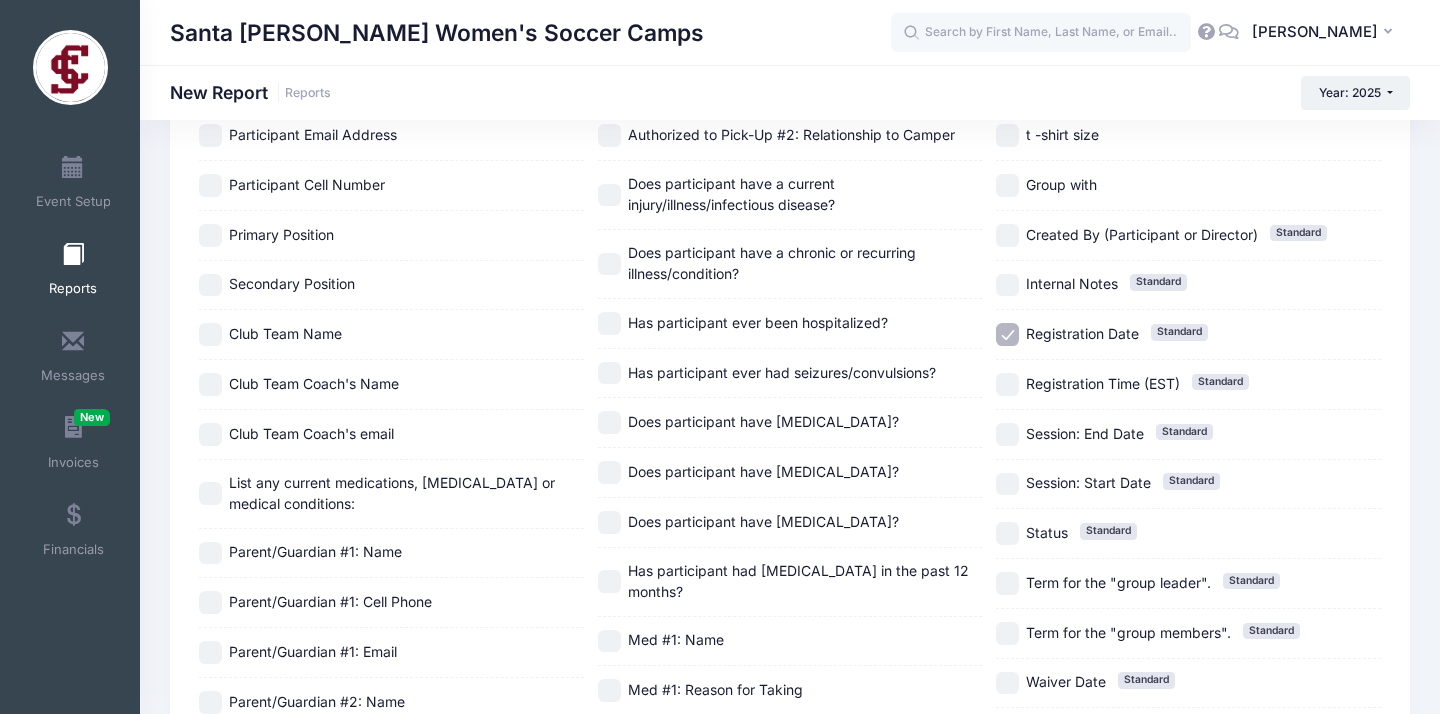 click on "Club Team Name" at bounding box center [210, 334] 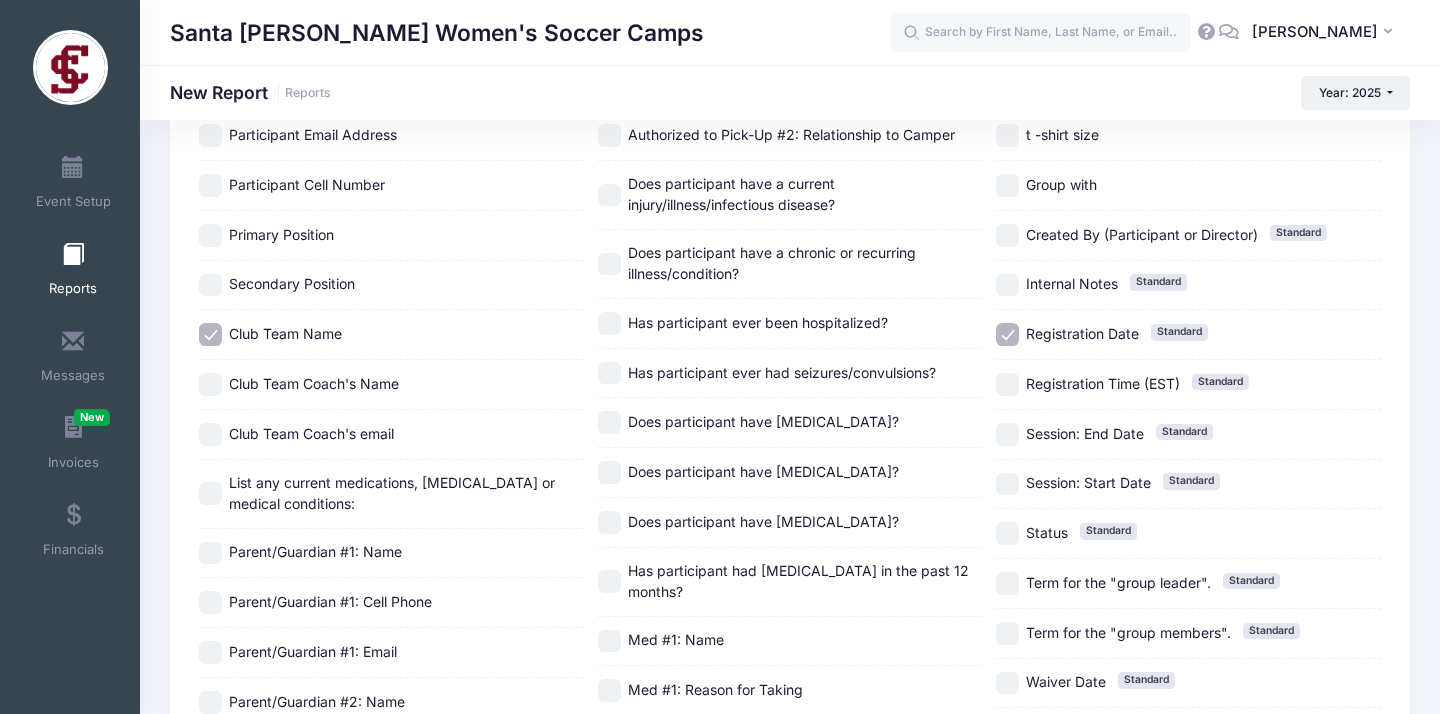 click on "Registration Date Standard" at bounding box center [1007, 334] 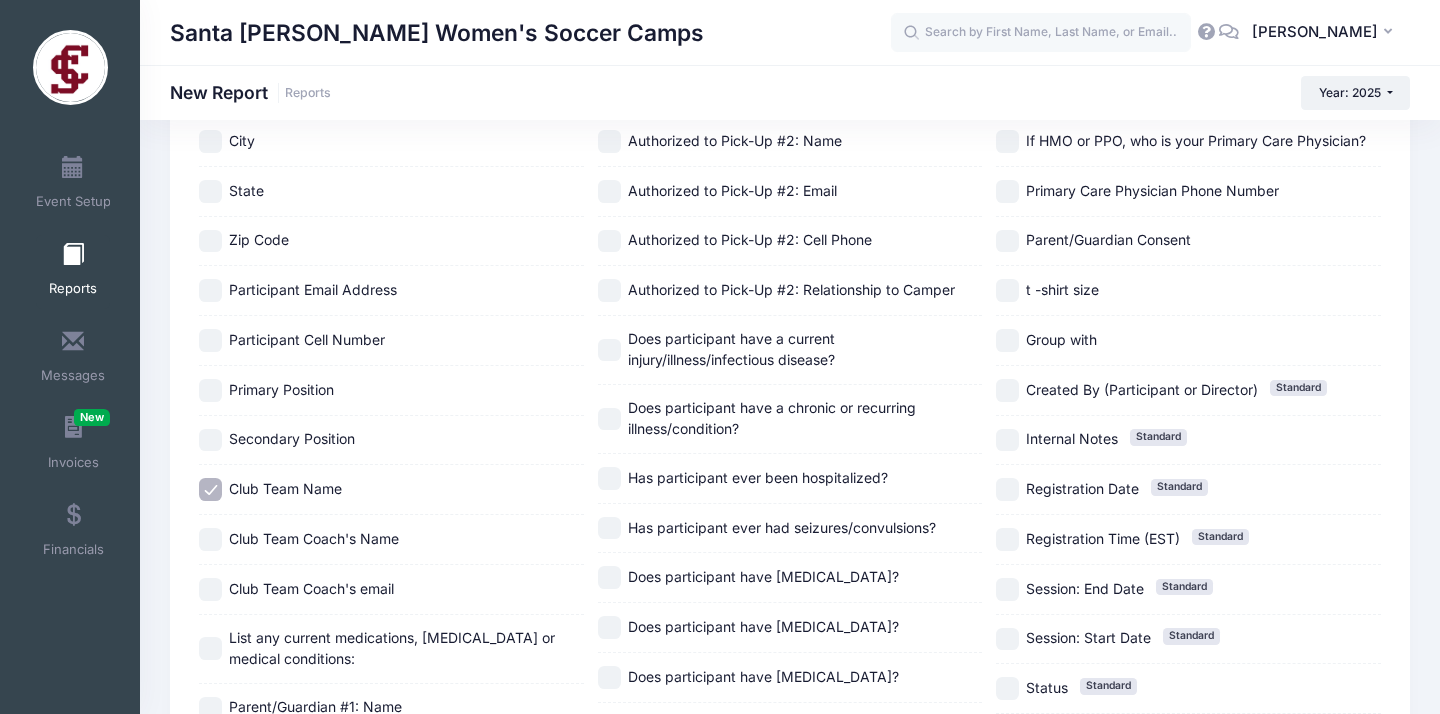 scroll, scrollTop: 697, scrollLeft: 0, axis: vertical 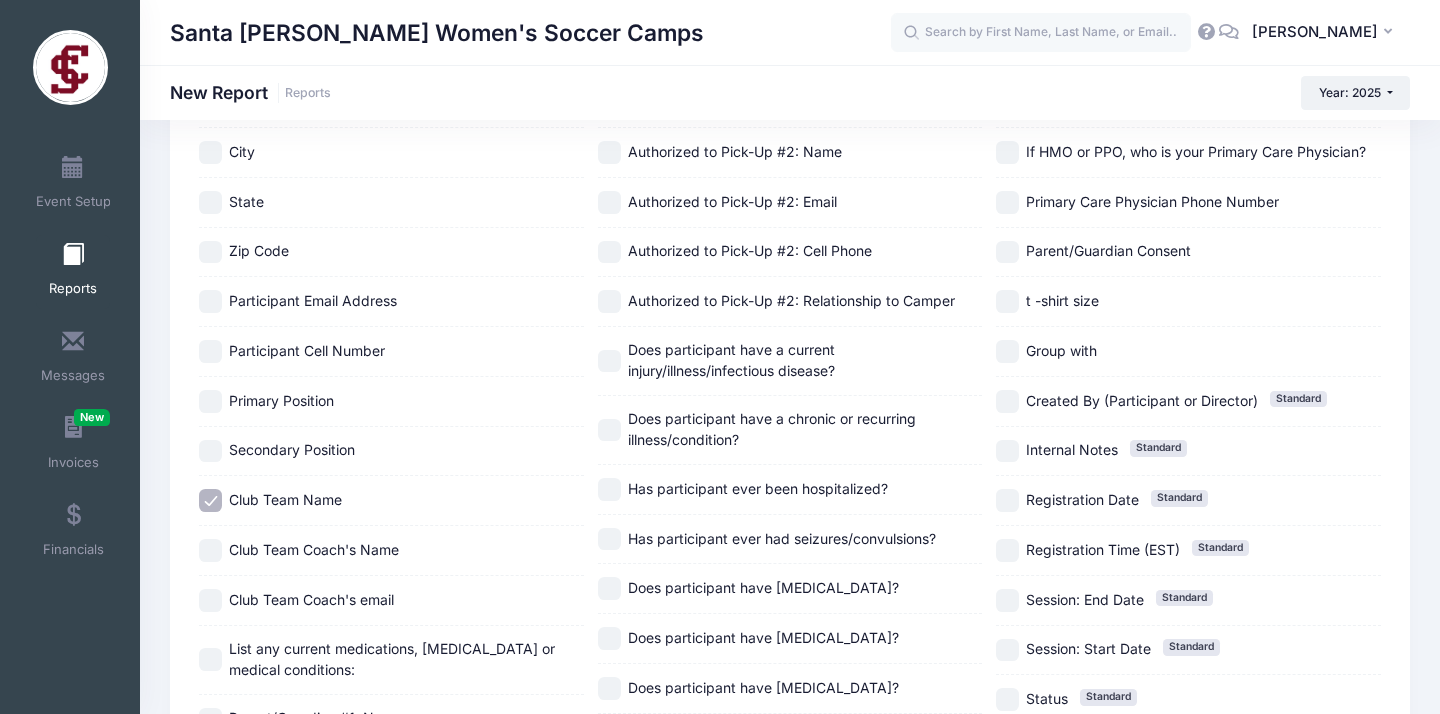 click on "Group with" at bounding box center [1007, 351] 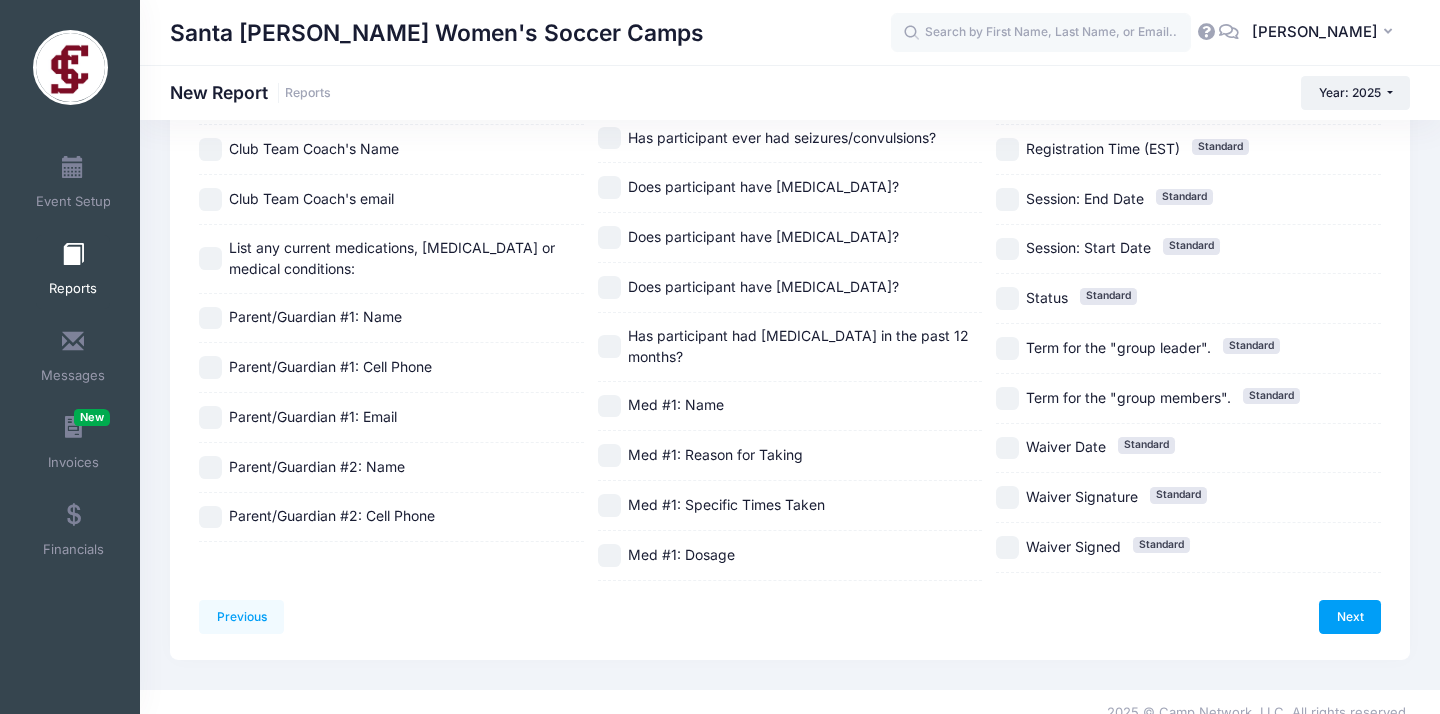scroll, scrollTop: 1103, scrollLeft: 0, axis: vertical 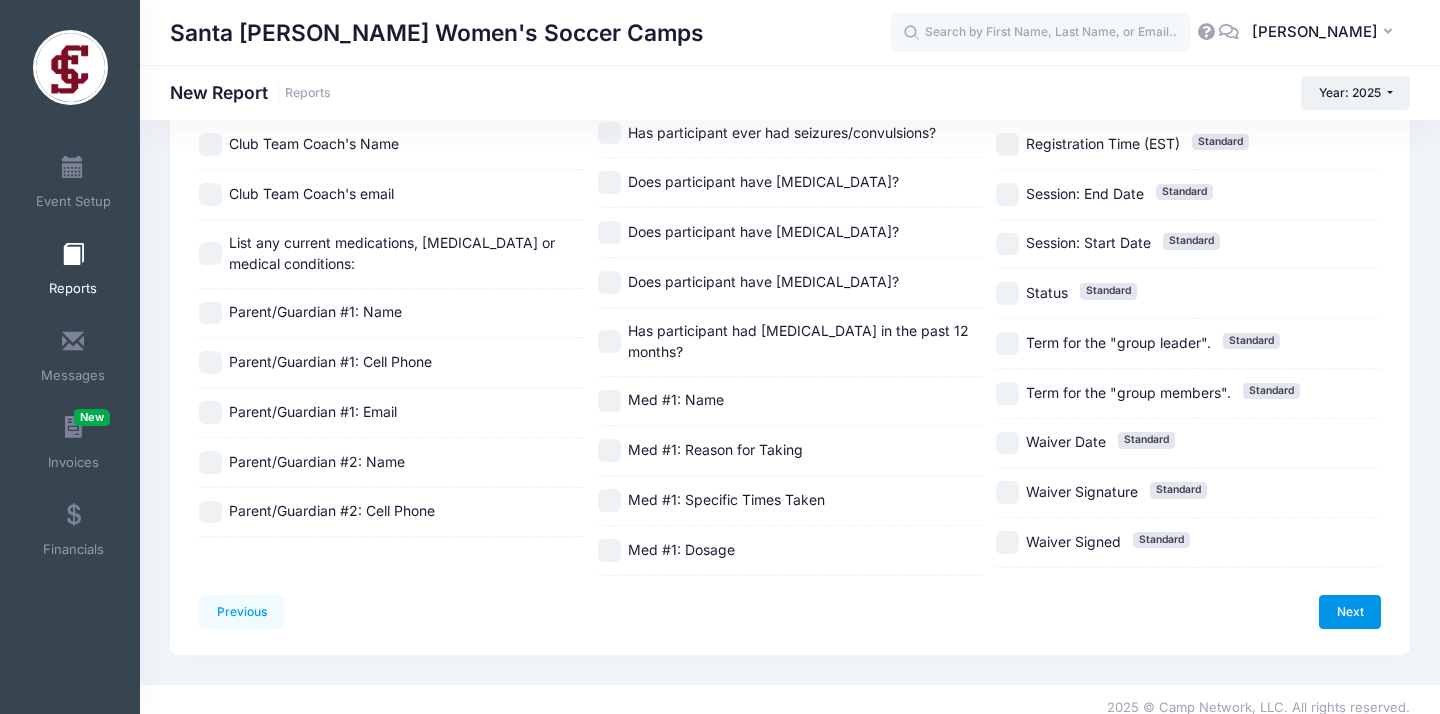 click on "Next" at bounding box center [1350, 612] 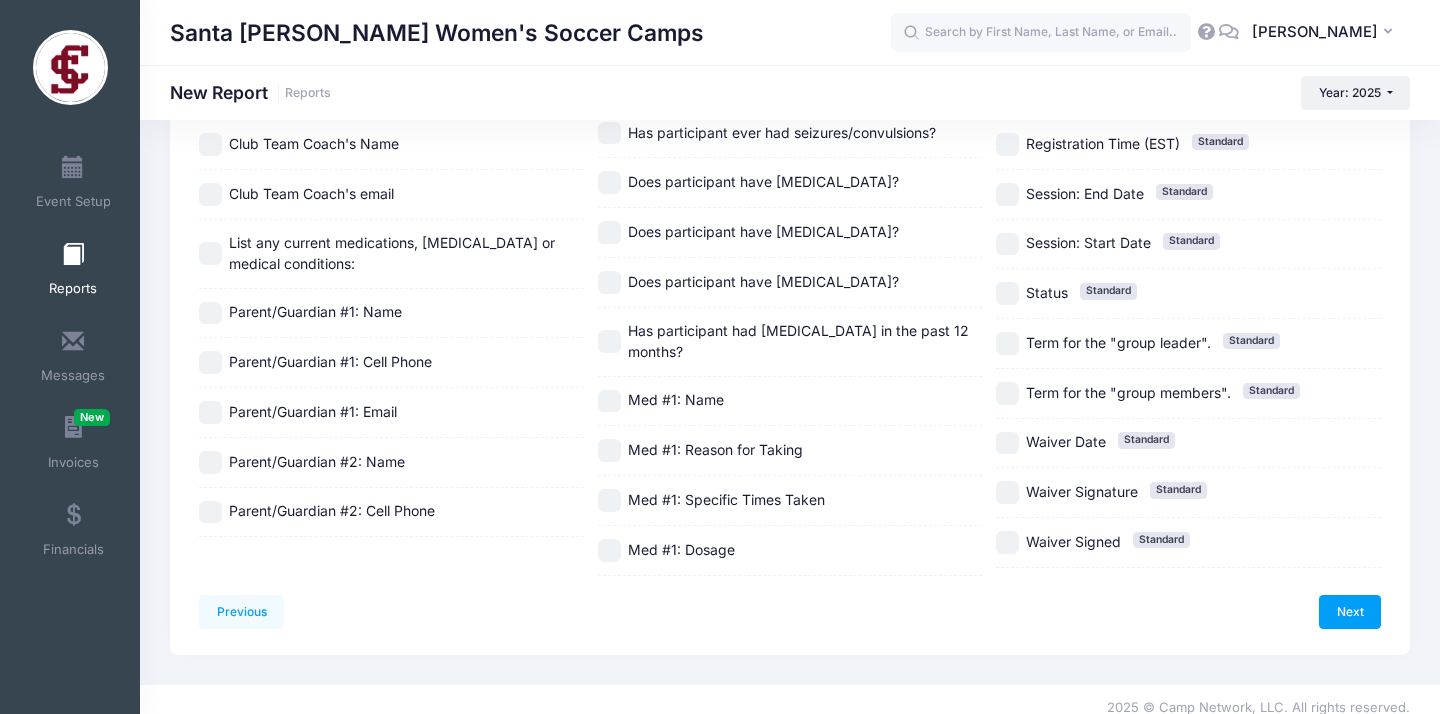 scroll, scrollTop: 0, scrollLeft: 0, axis: both 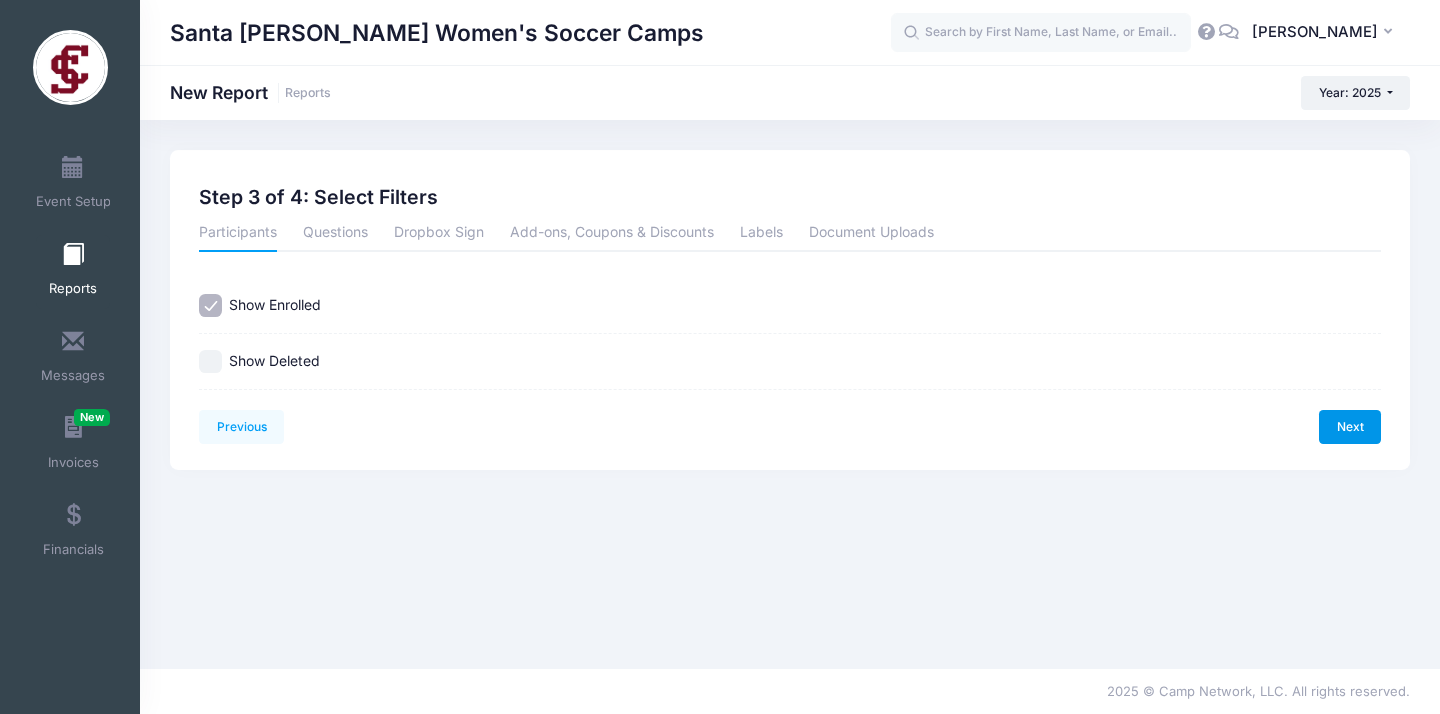 click on "Next" at bounding box center (1350, 427) 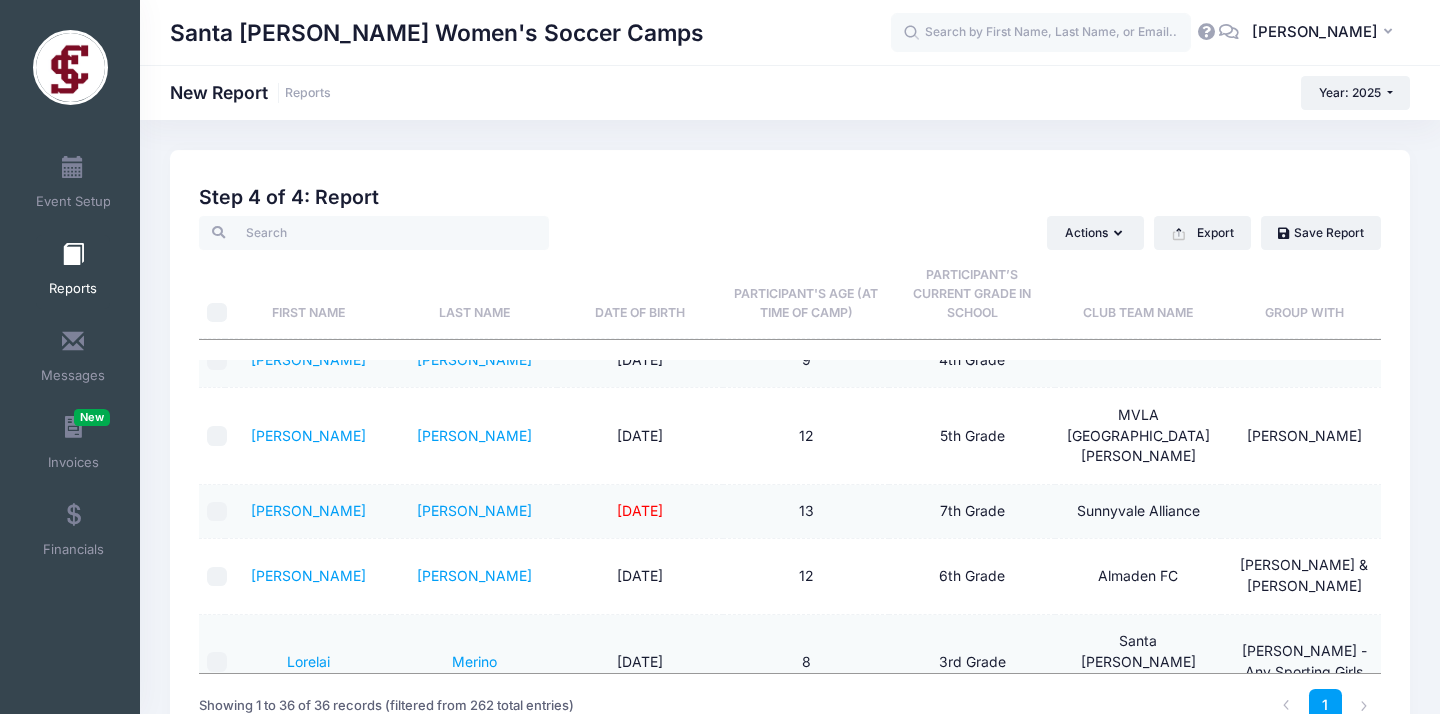 scroll, scrollTop: 2032, scrollLeft: 0, axis: vertical 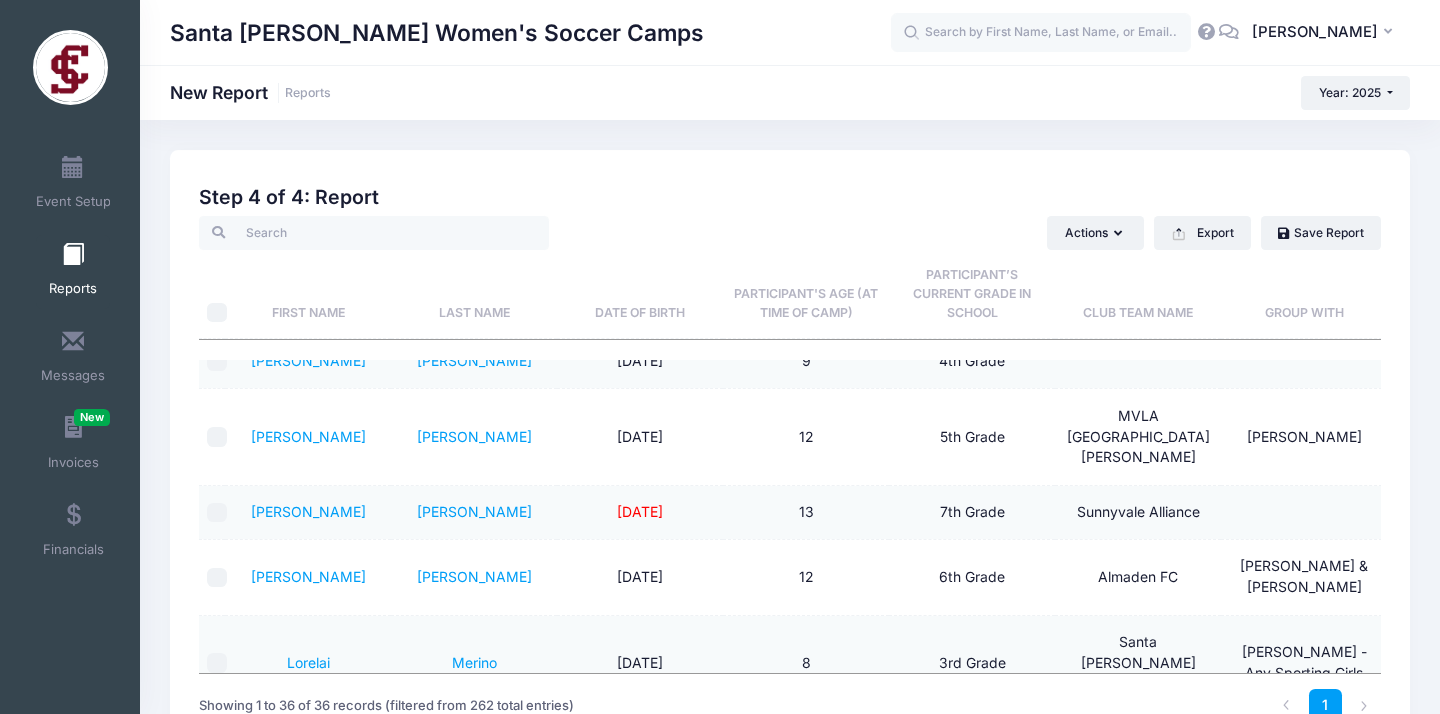 click at bounding box center [217, 663] 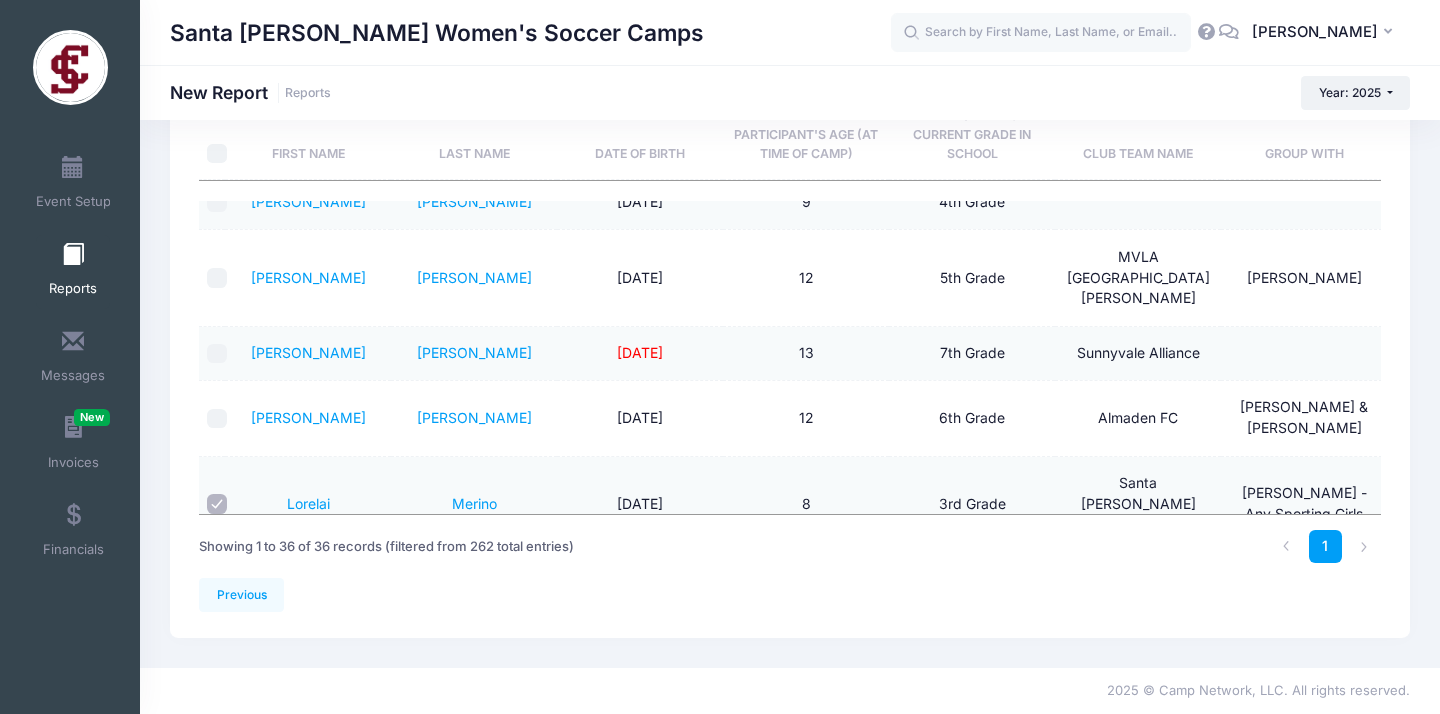 scroll, scrollTop: 158, scrollLeft: 0, axis: vertical 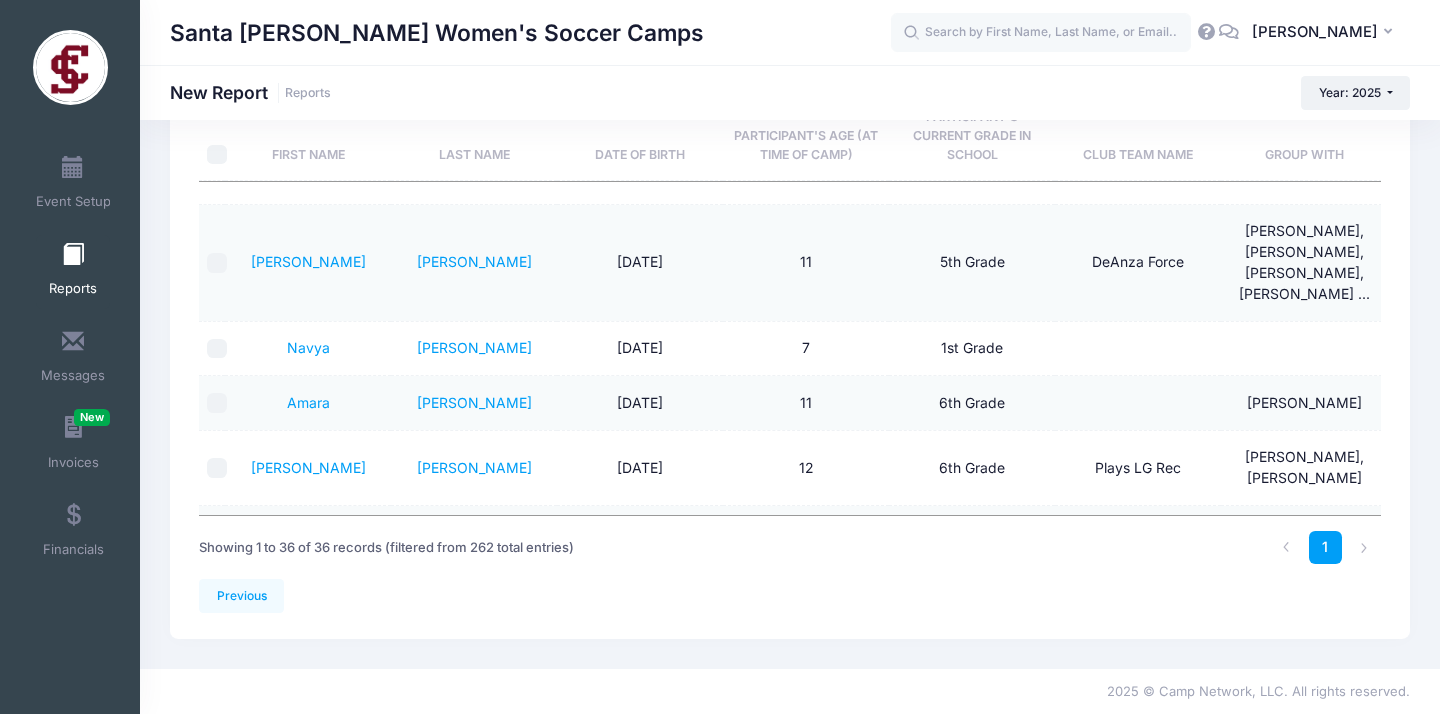 click at bounding box center [217, 349] 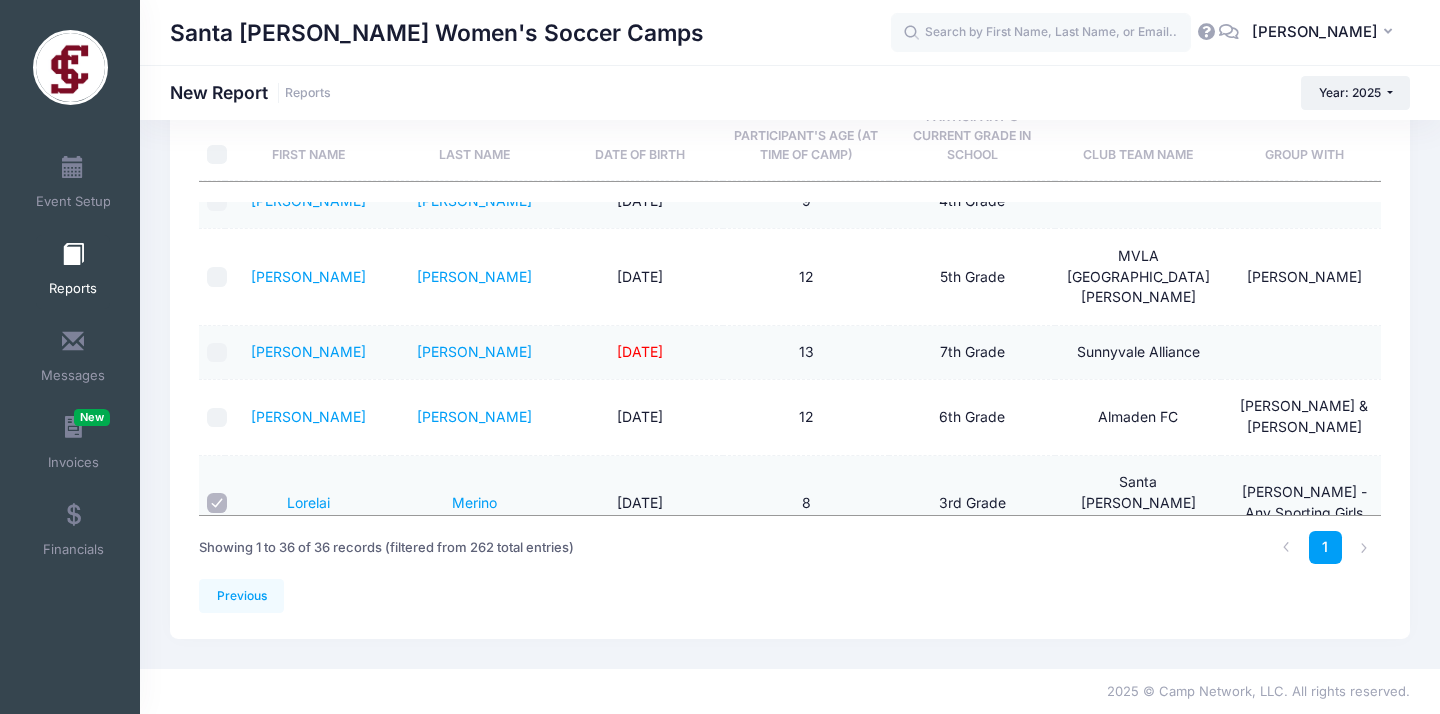 scroll, scrollTop: 2032, scrollLeft: 0, axis: vertical 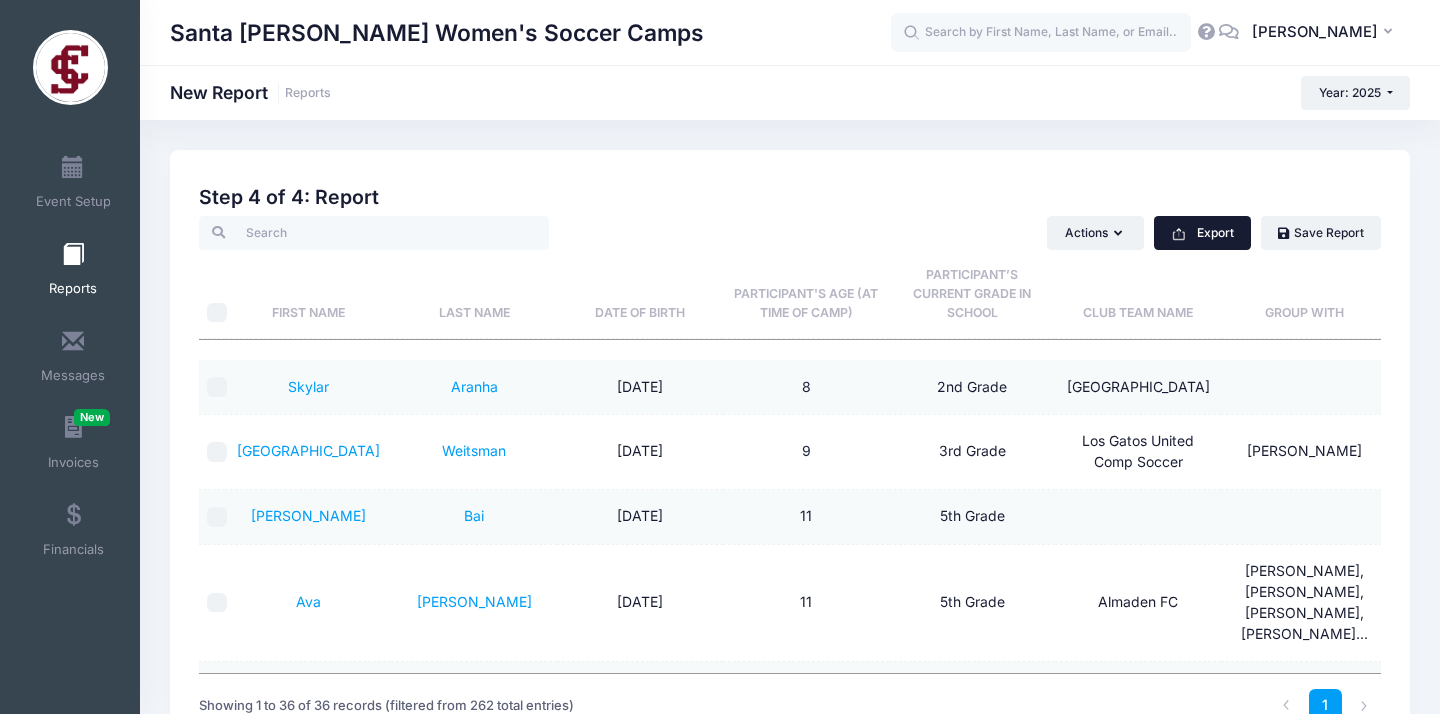 click on "Export" at bounding box center (1202, 233) 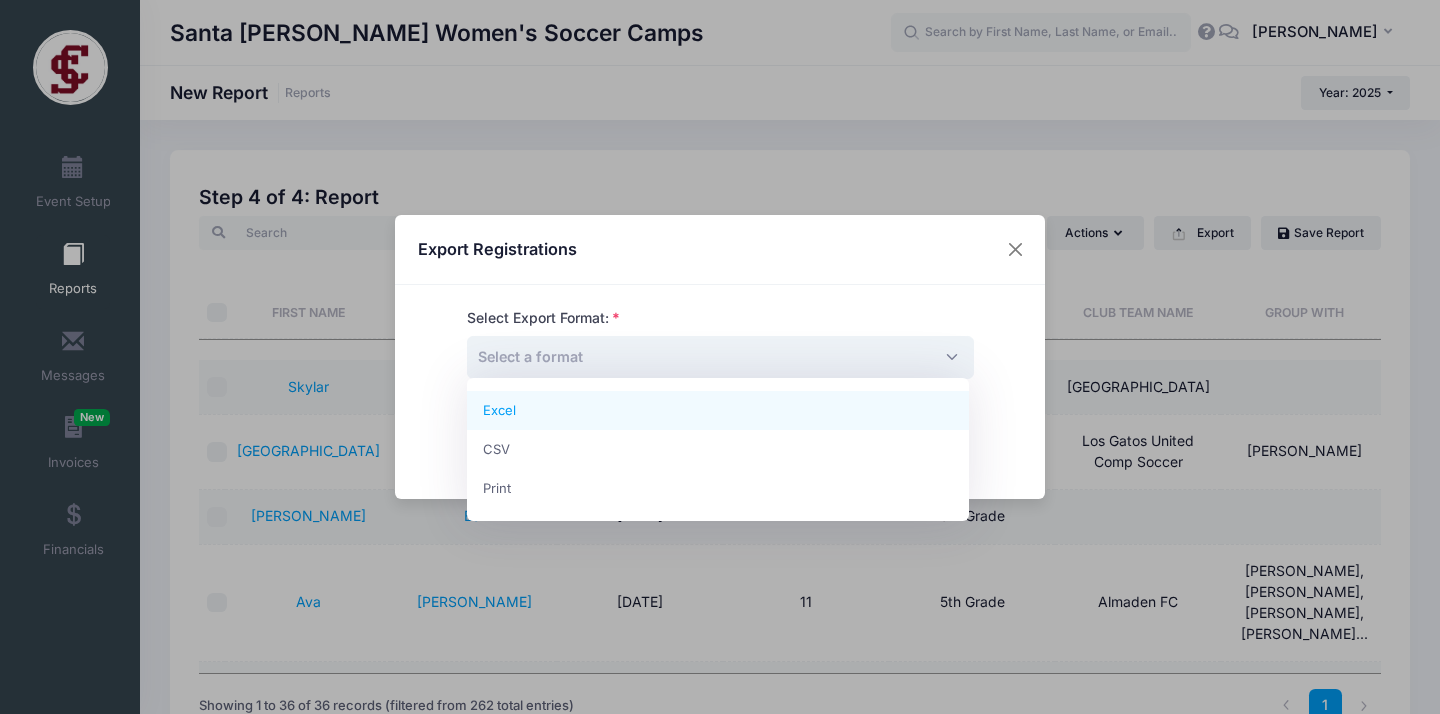click on "Select a format" at bounding box center (720, 357) 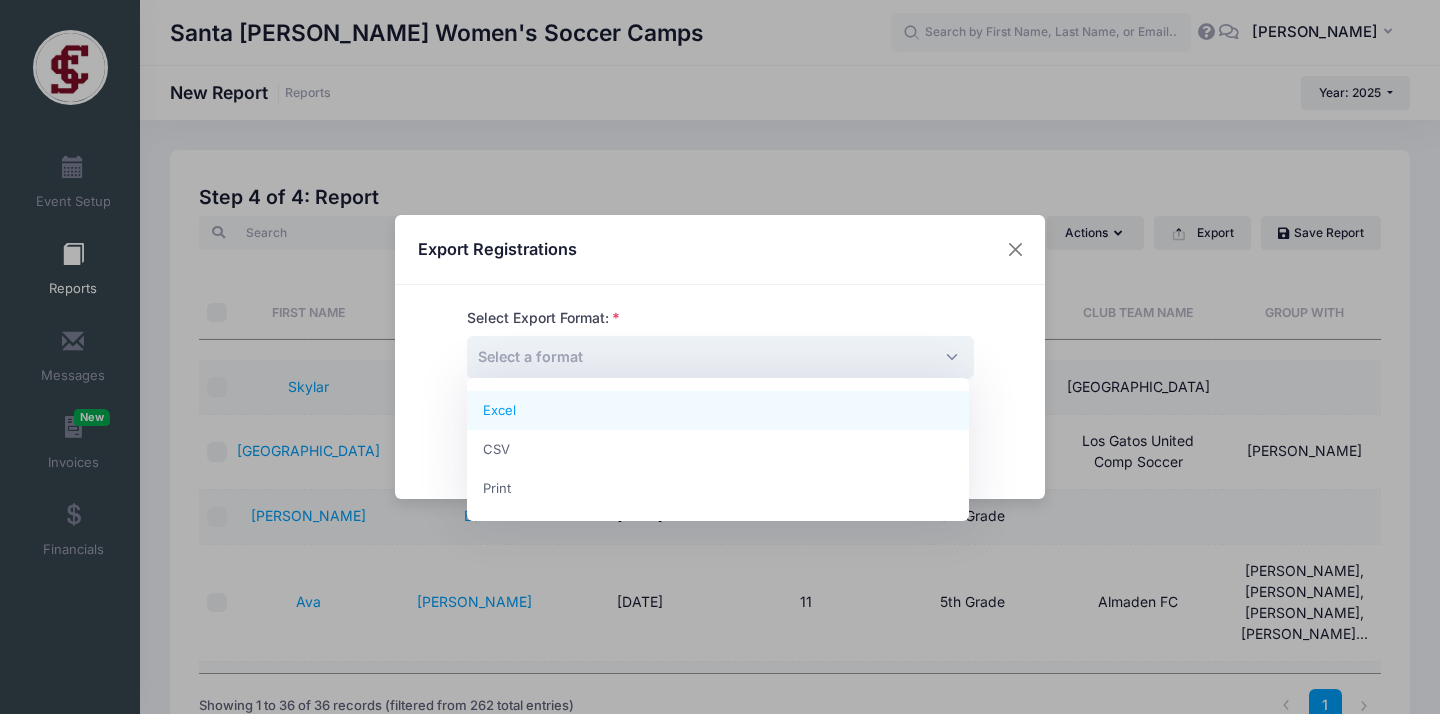 select on "excel" 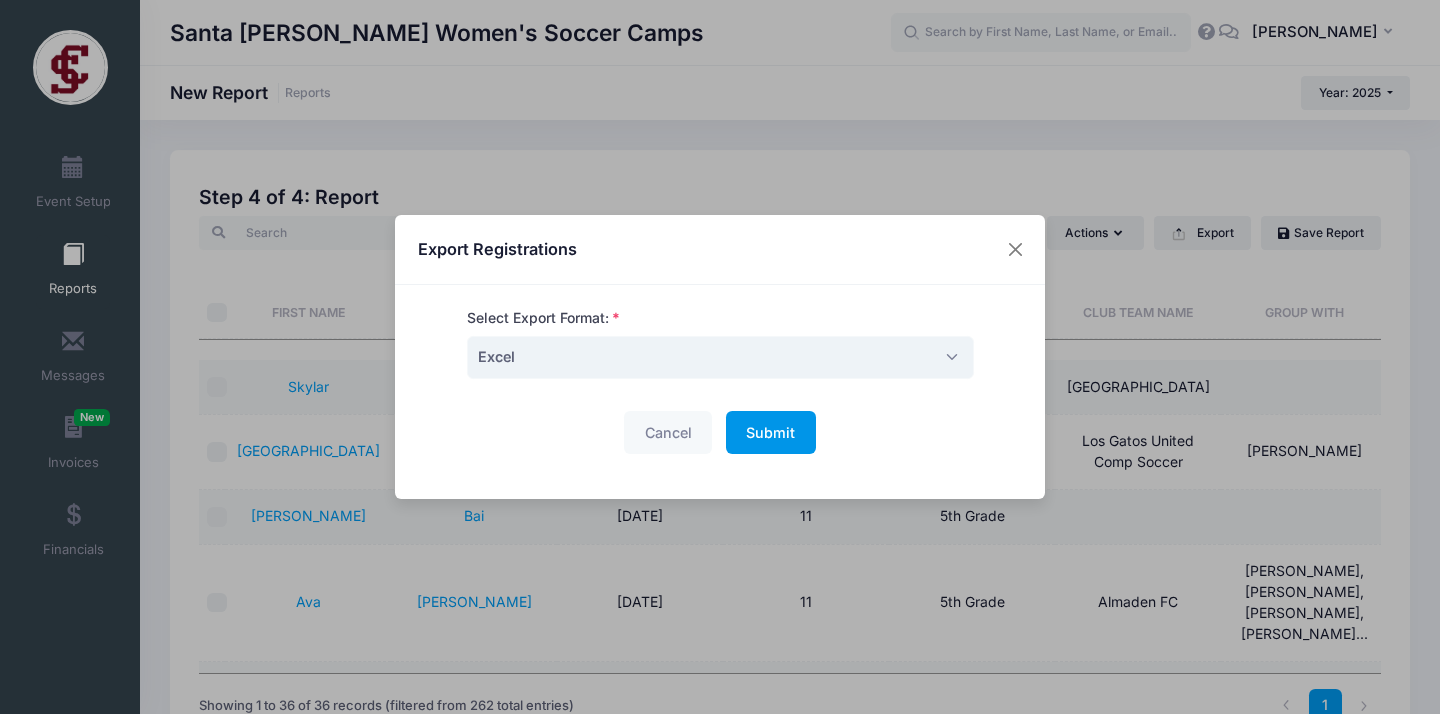click on "Submit" at bounding box center [770, 432] 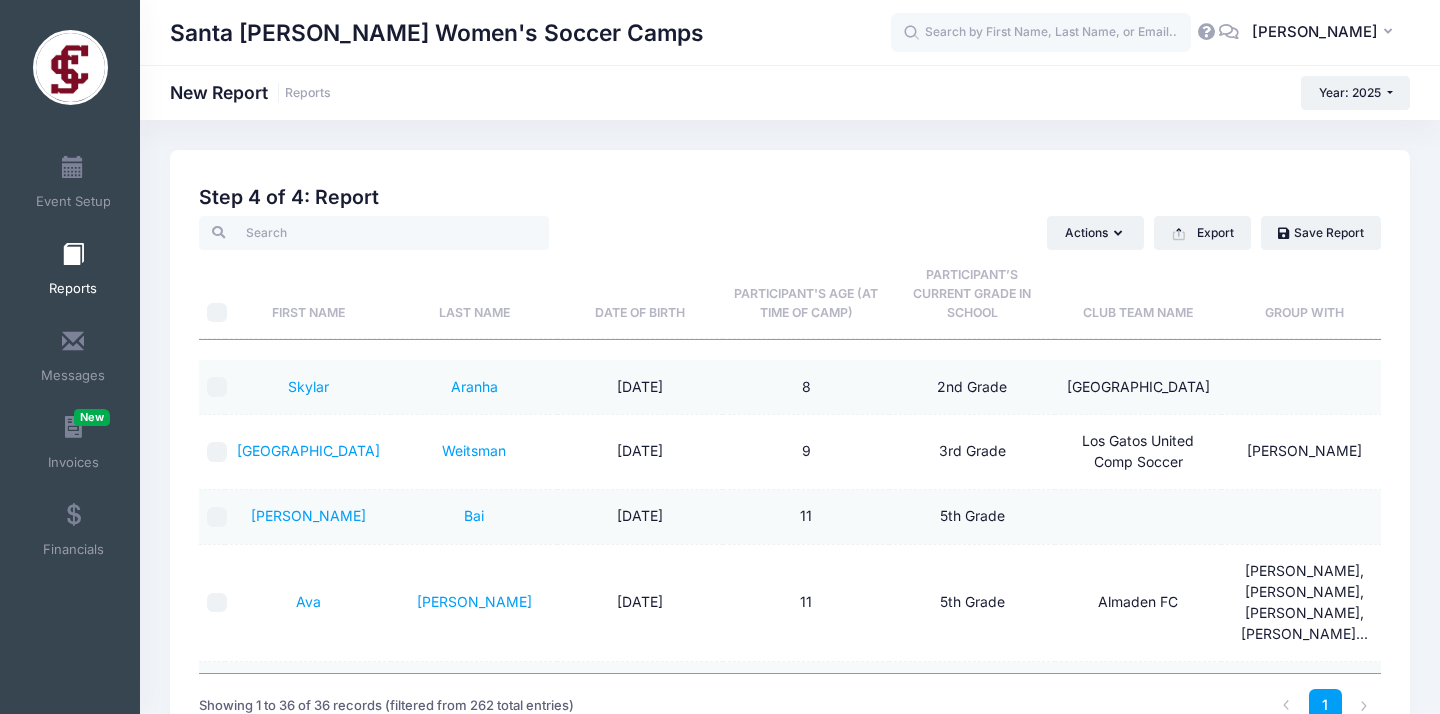 click on "Date of Birth" at bounding box center [640, 294] 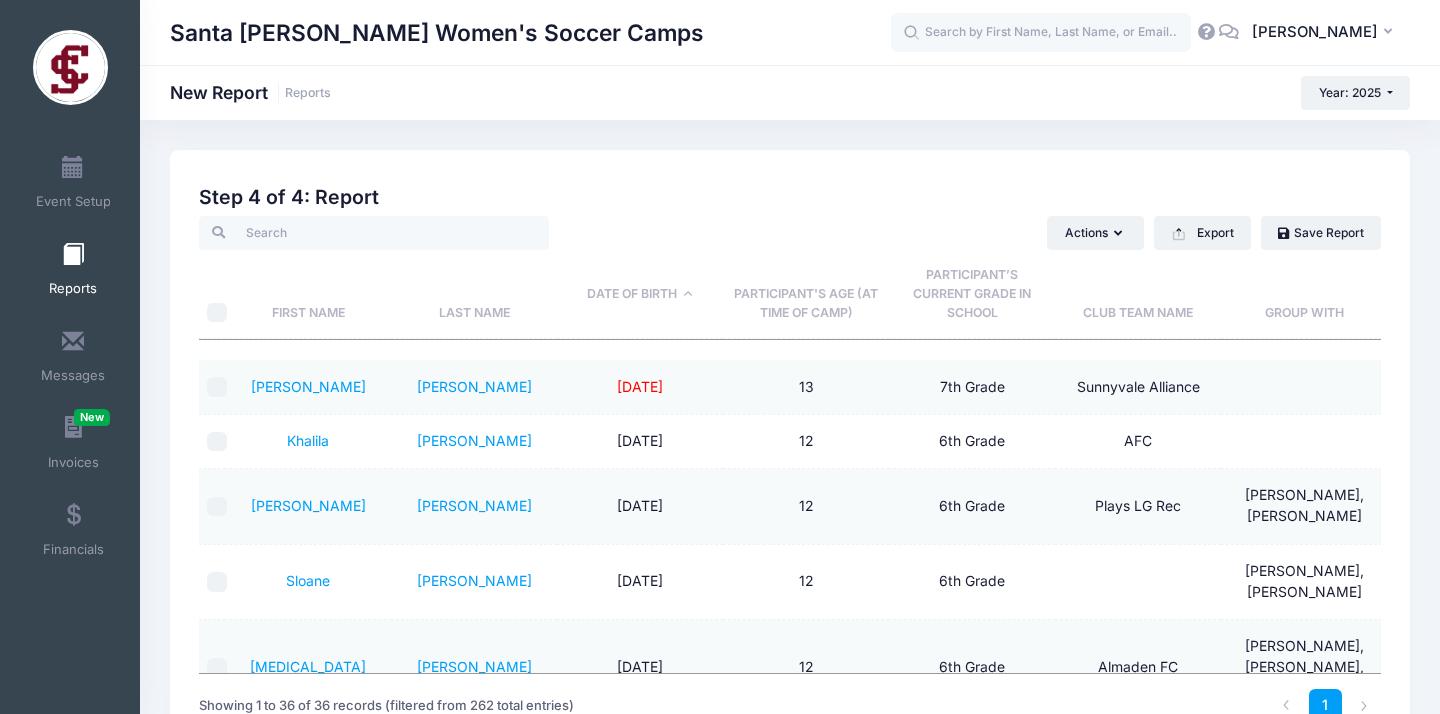 scroll, scrollTop: 0, scrollLeft: 0, axis: both 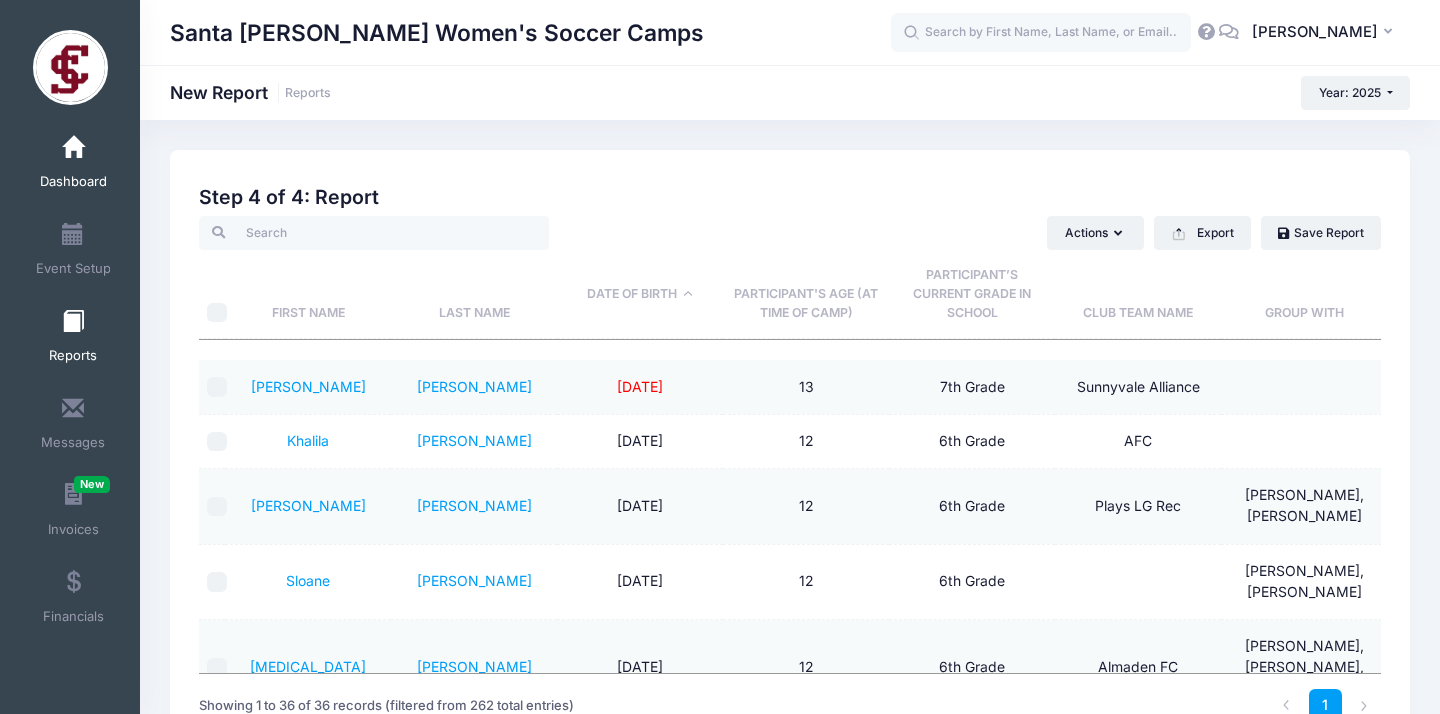 click at bounding box center (73, 148) 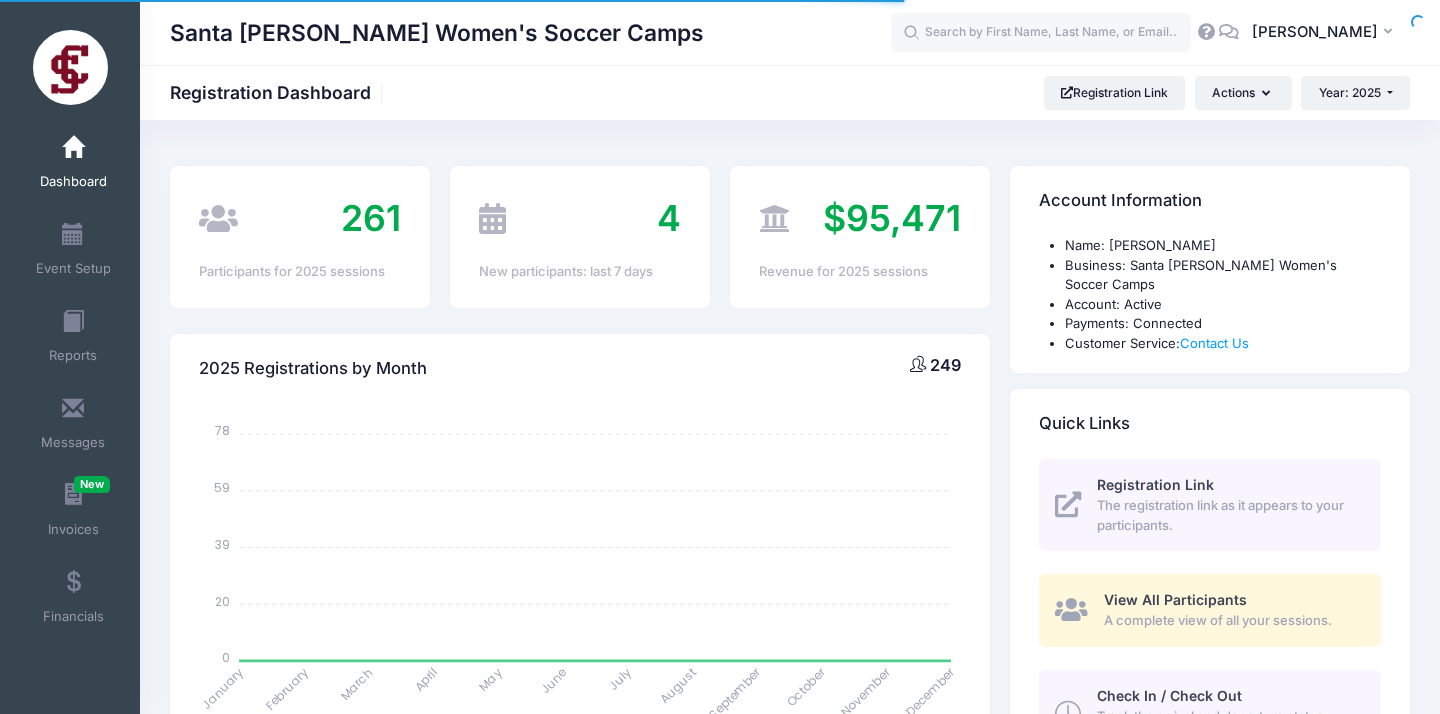 select 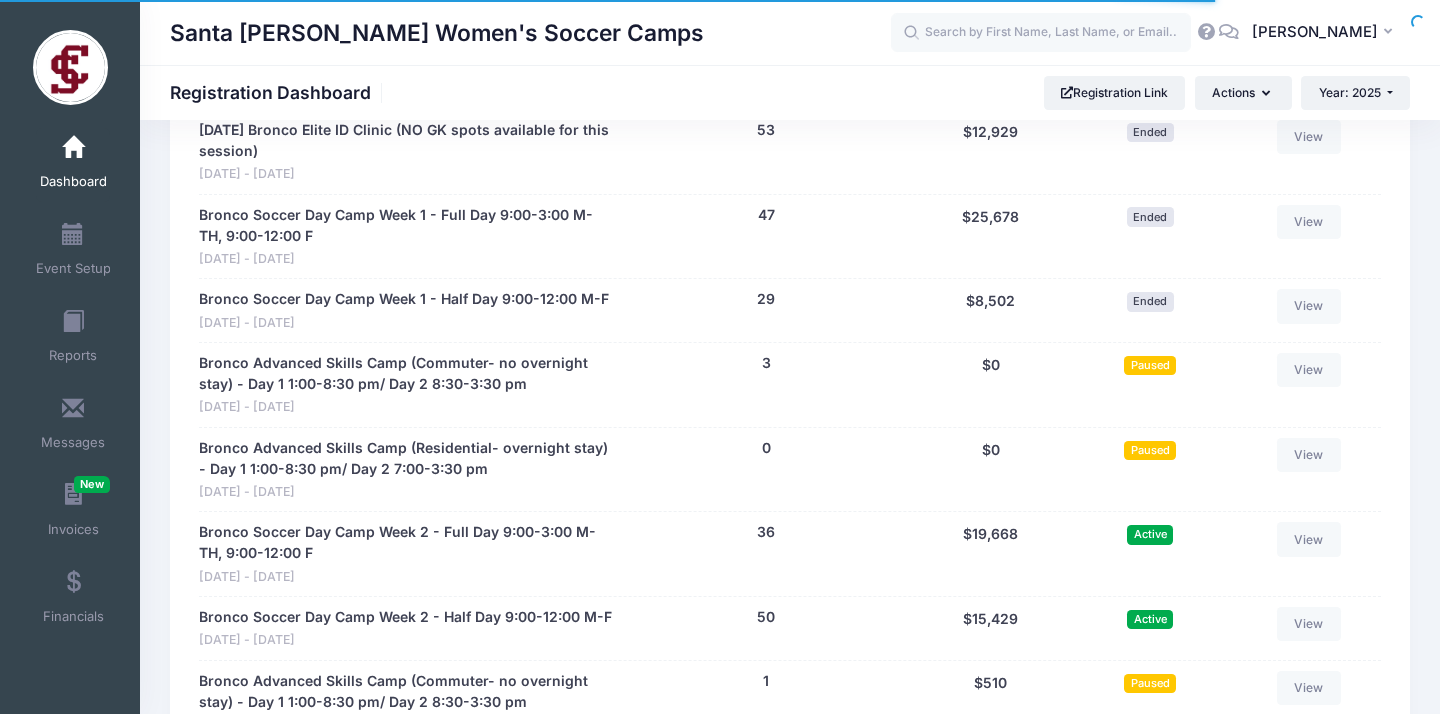 scroll, scrollTop: 1140, scrollLeft: 0, axis: vertical 